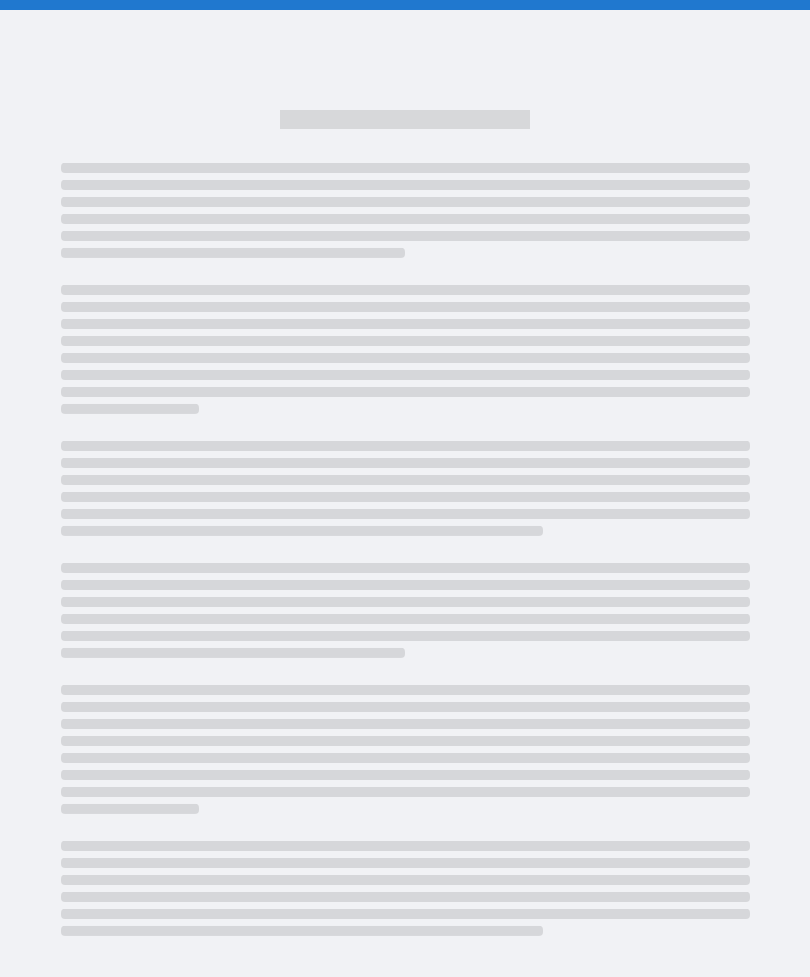 scroll, scrollTop: 0, scrollLeft: 0, axis: both 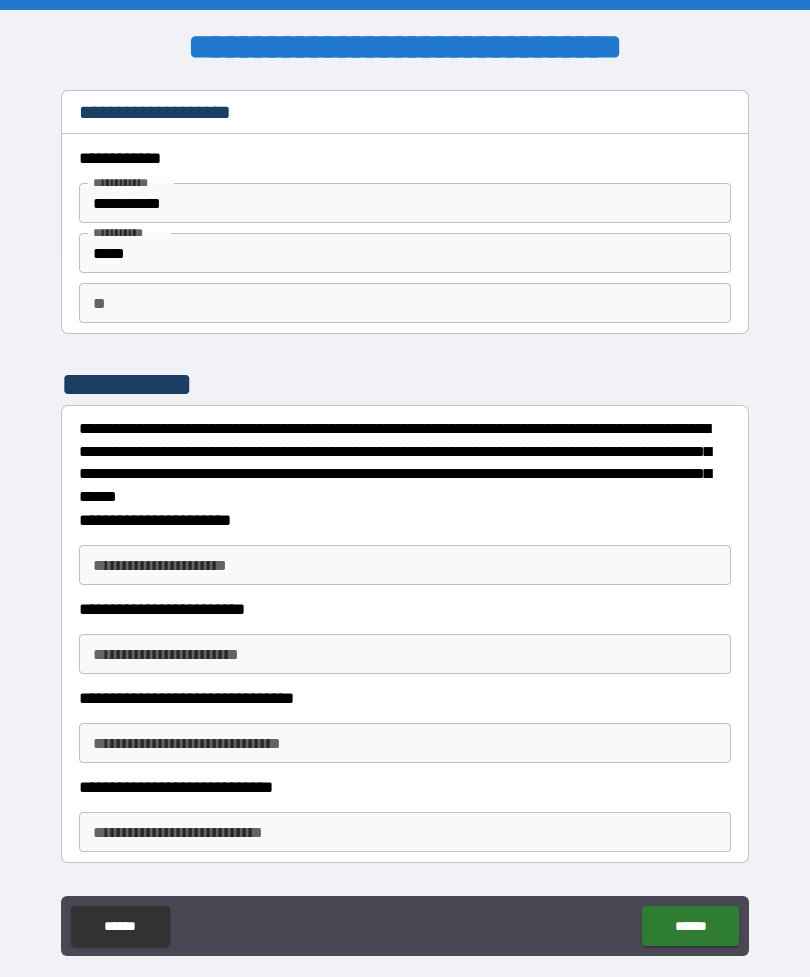 click on "**********" at bounding box center [405, 565] 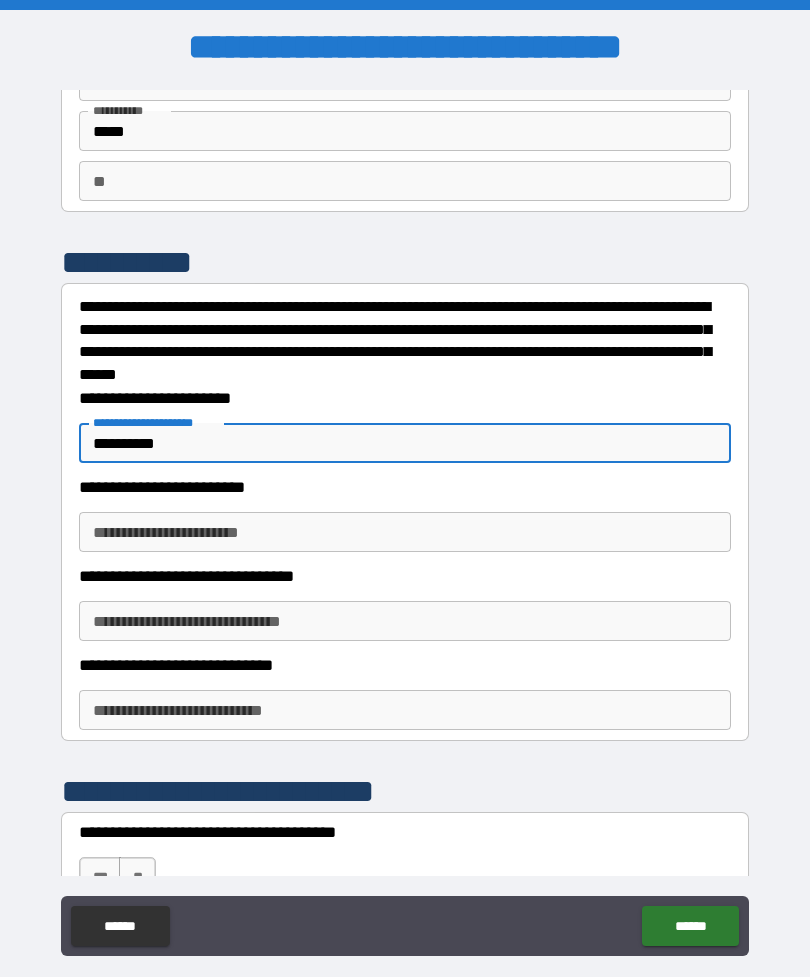 scroll, scrollTop: 134, scrollLeft: 0, axis: vertical 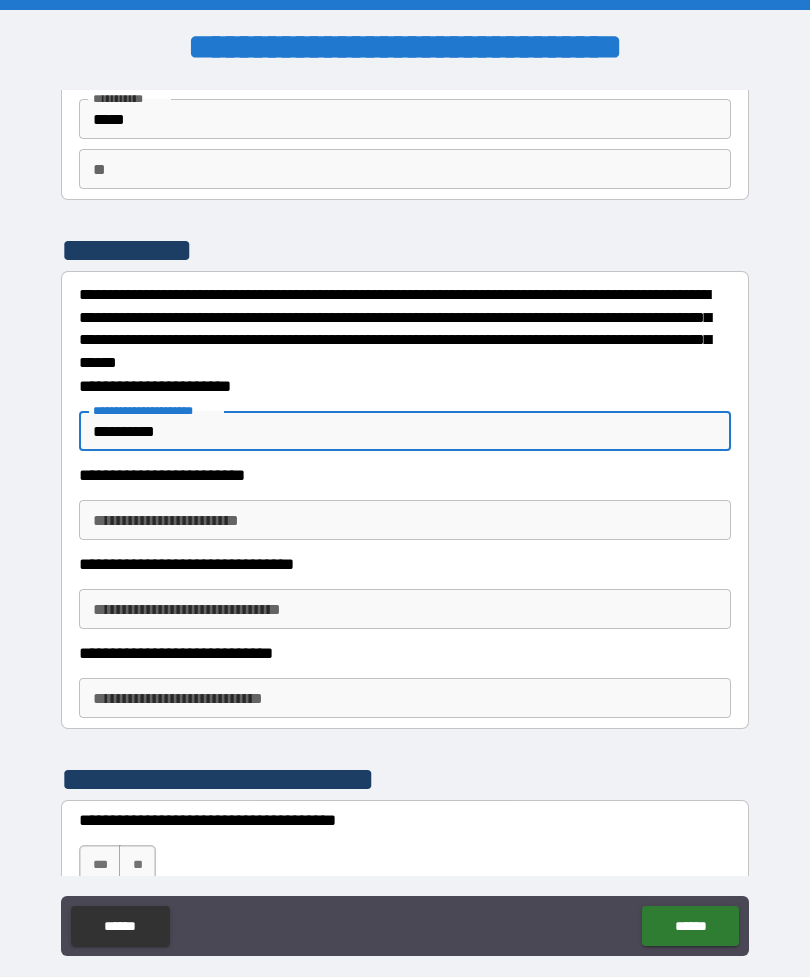type on "*********" 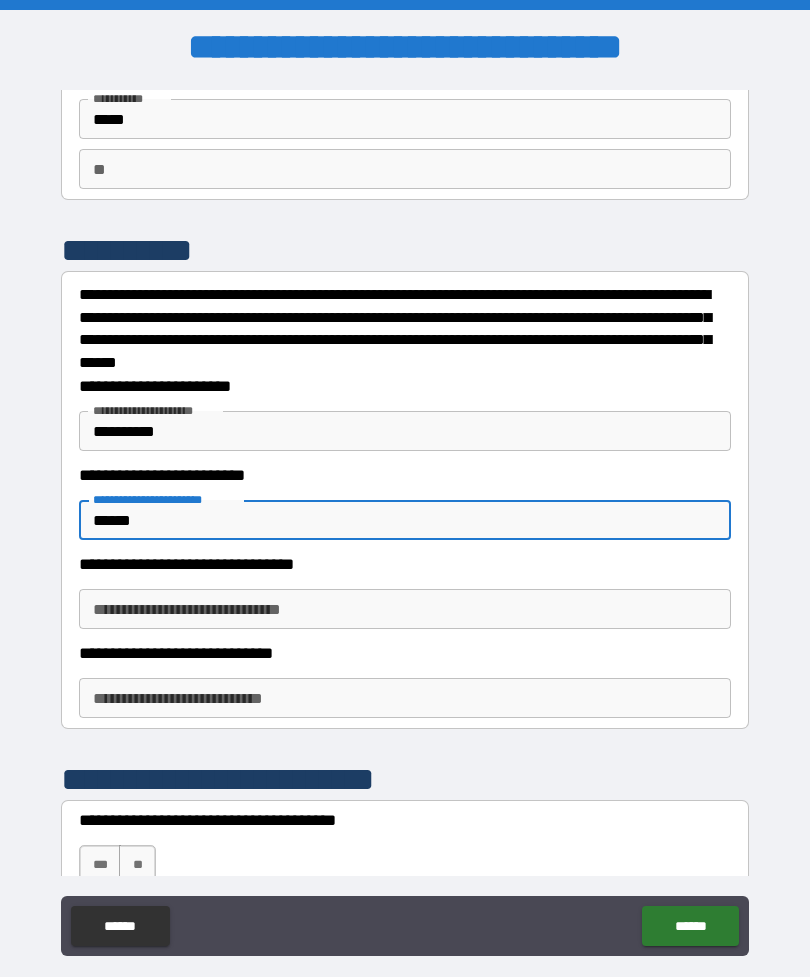 type on "******" 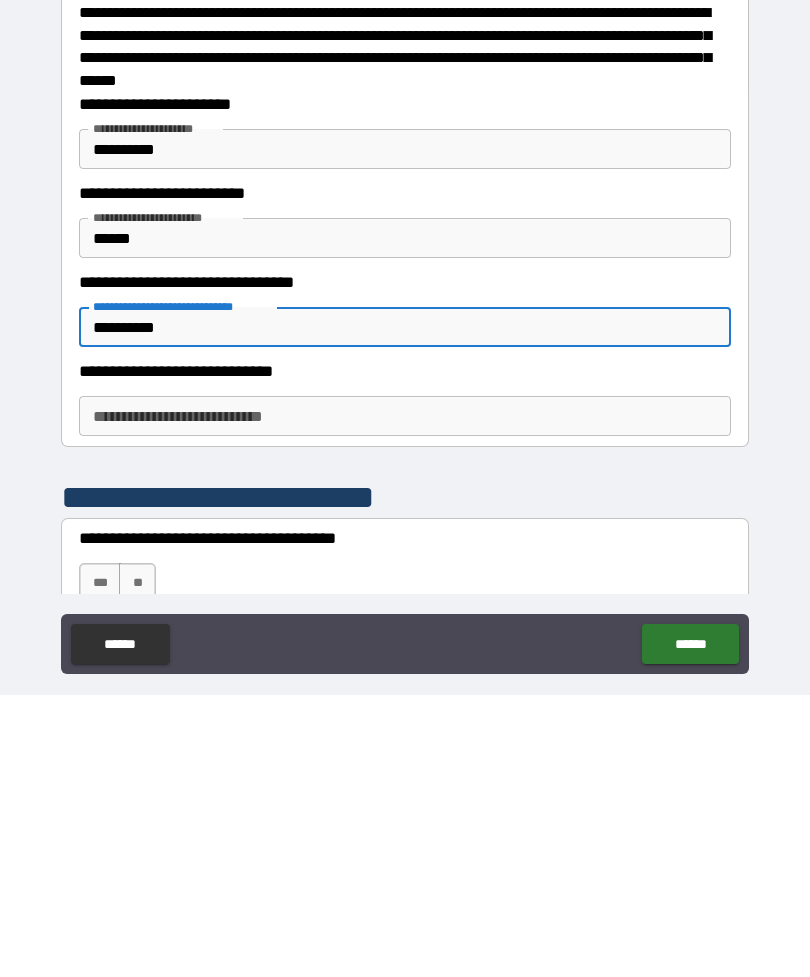 type on "**********" 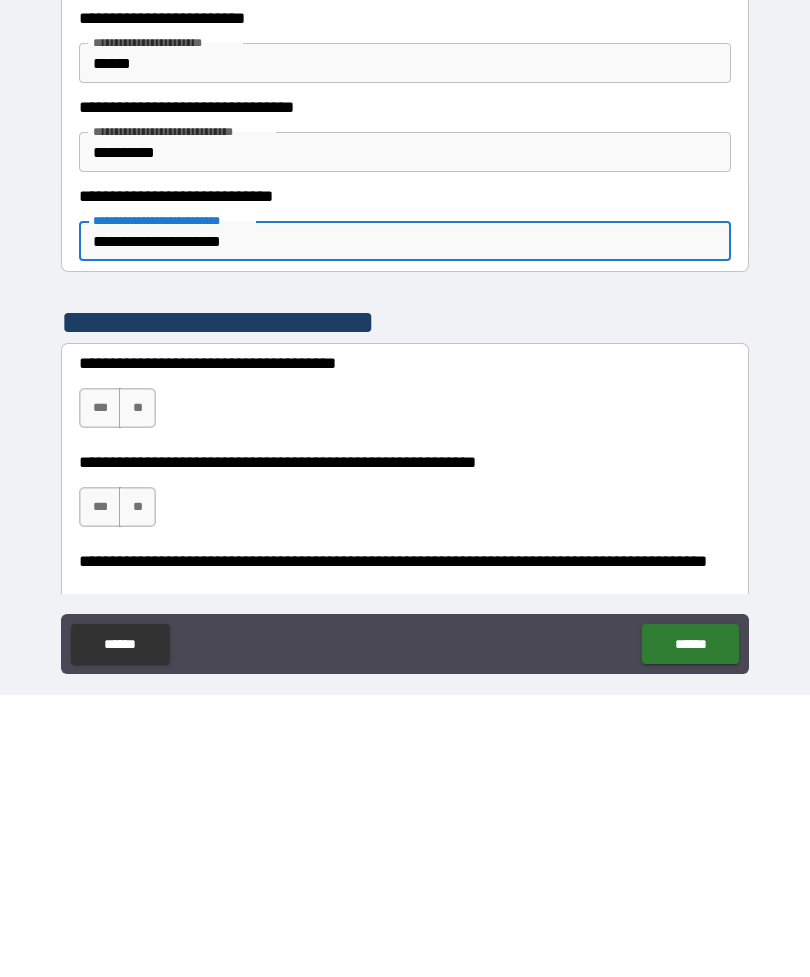scroll, scrollTop: 313, scrollLeft: 0, axis: vertical 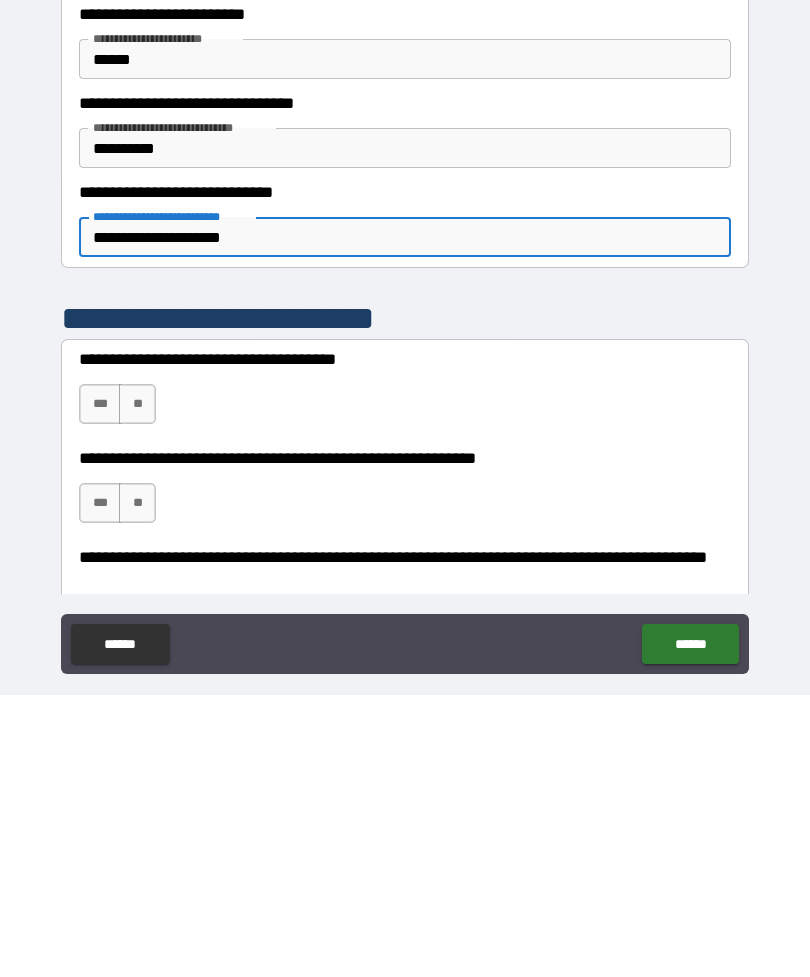 type on "**********" 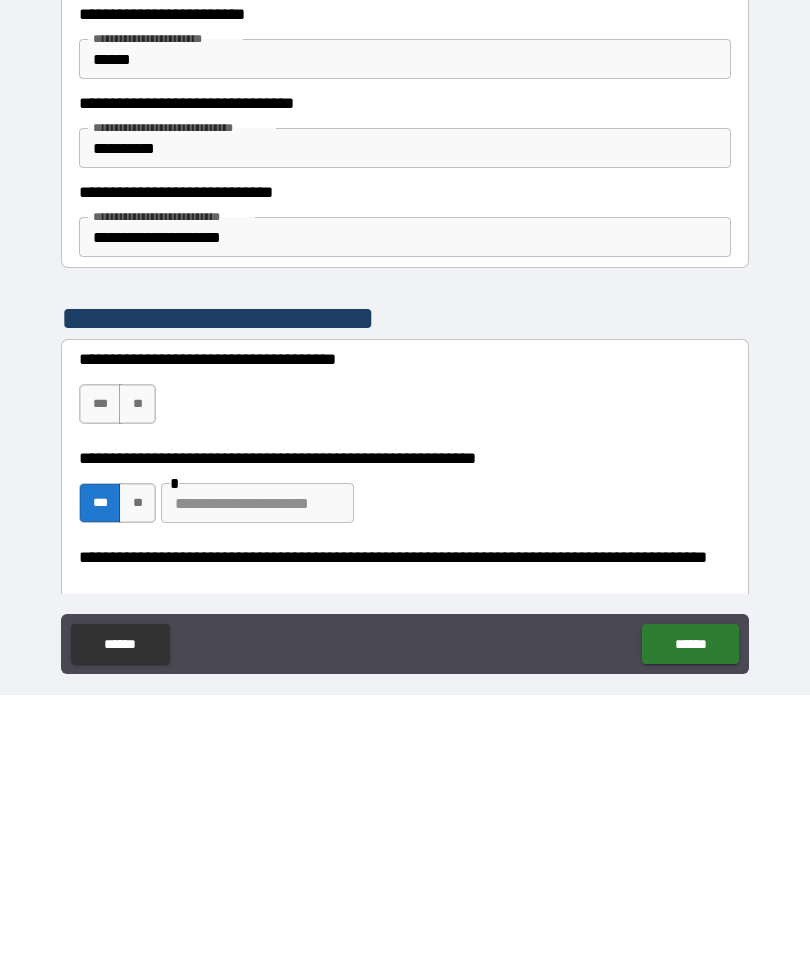 scroll, scrollTop: 64, scrollLeft: 0, axis: vertical 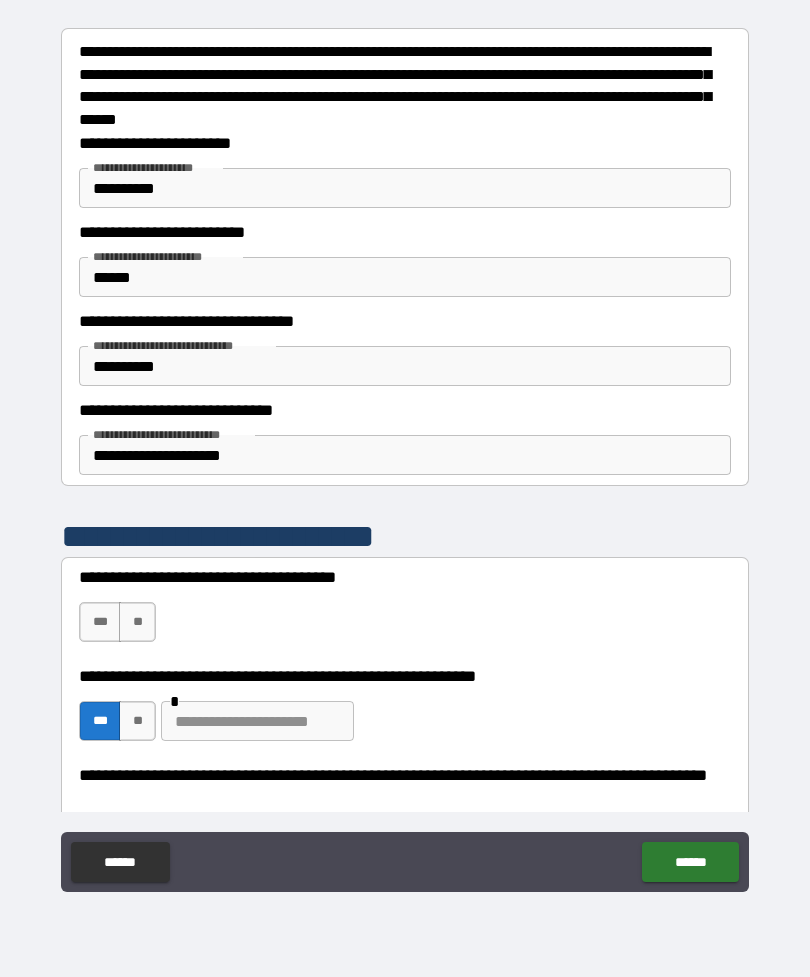 click on "**" at bounding box center (137, 622) 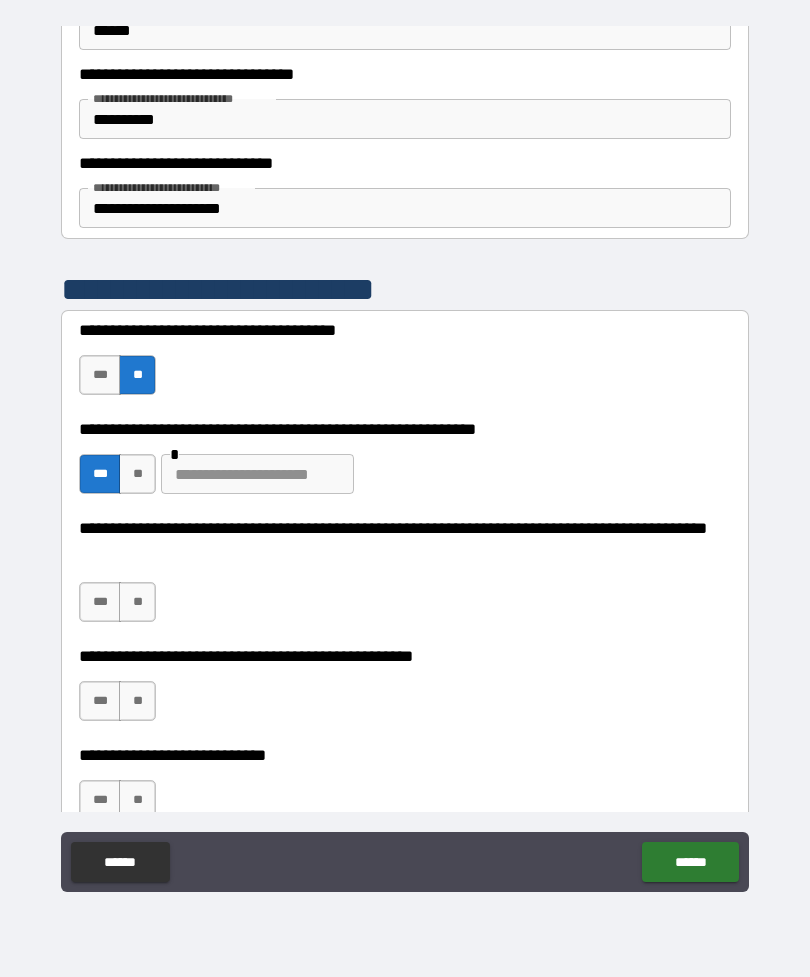scroll, scrollTop: 561, scrollLeft: 0, axis: vertical 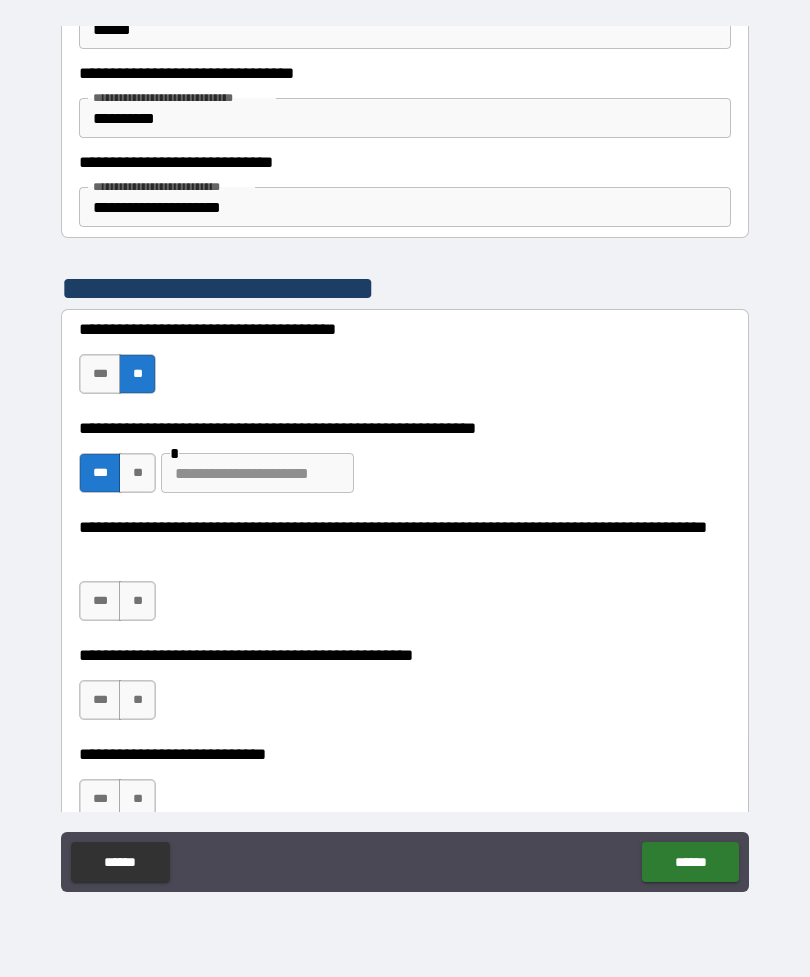 click at bounding box center (257, 473) 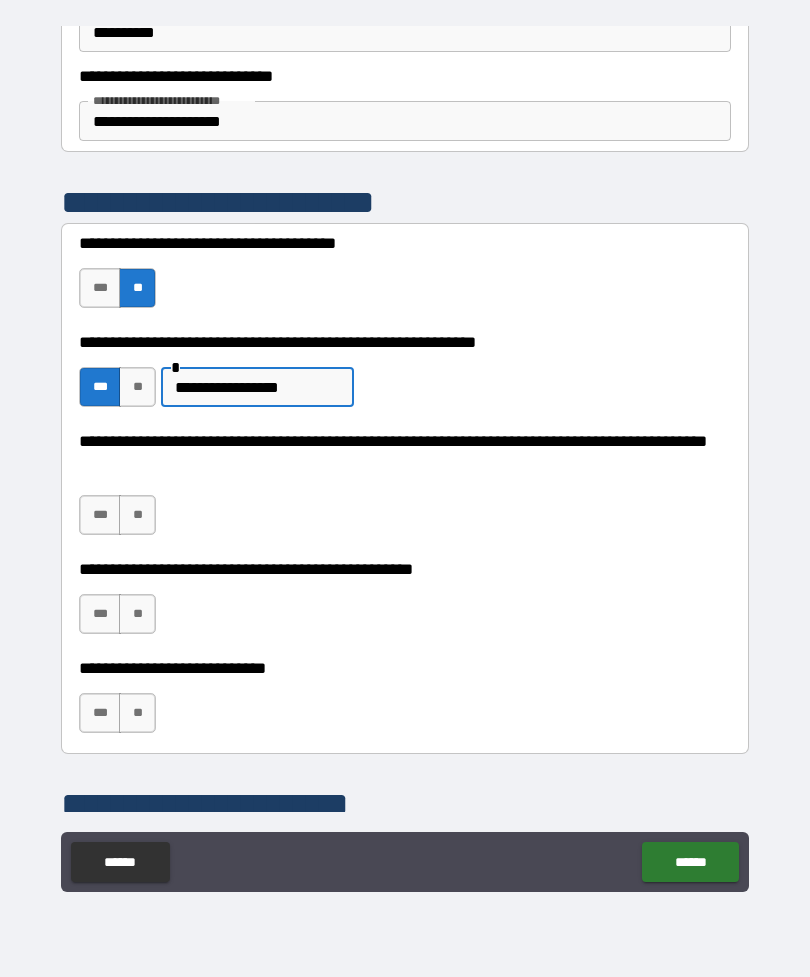 scroll, scrollTop: 648, scrollLeft: 0, axis: vertical 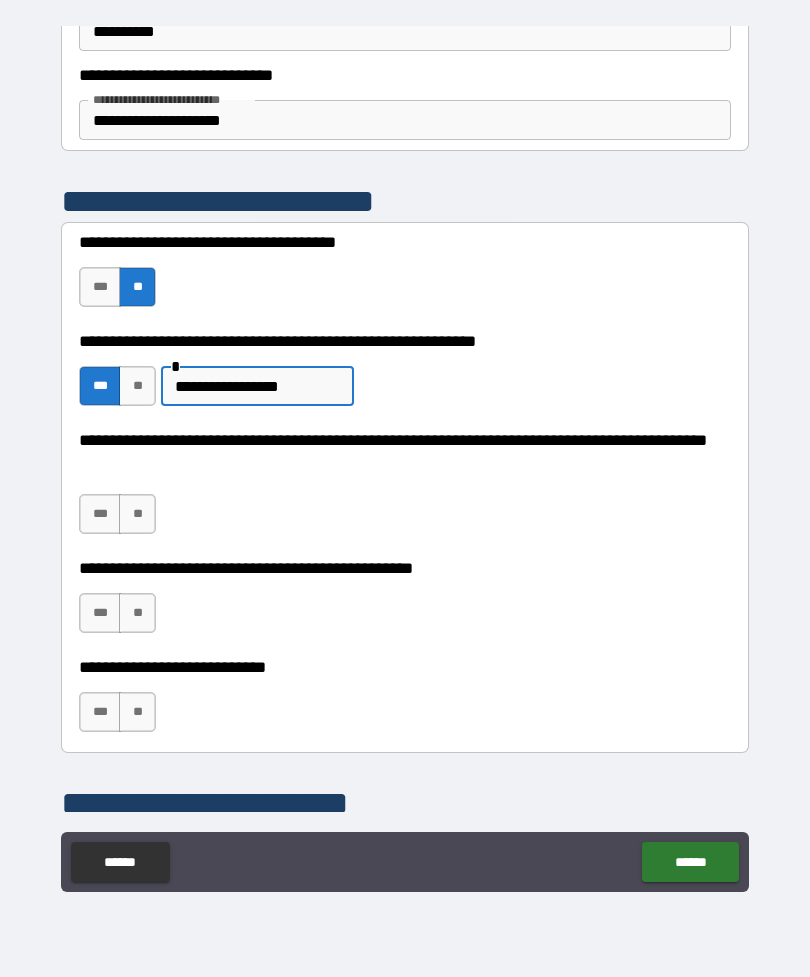 type on "**********" 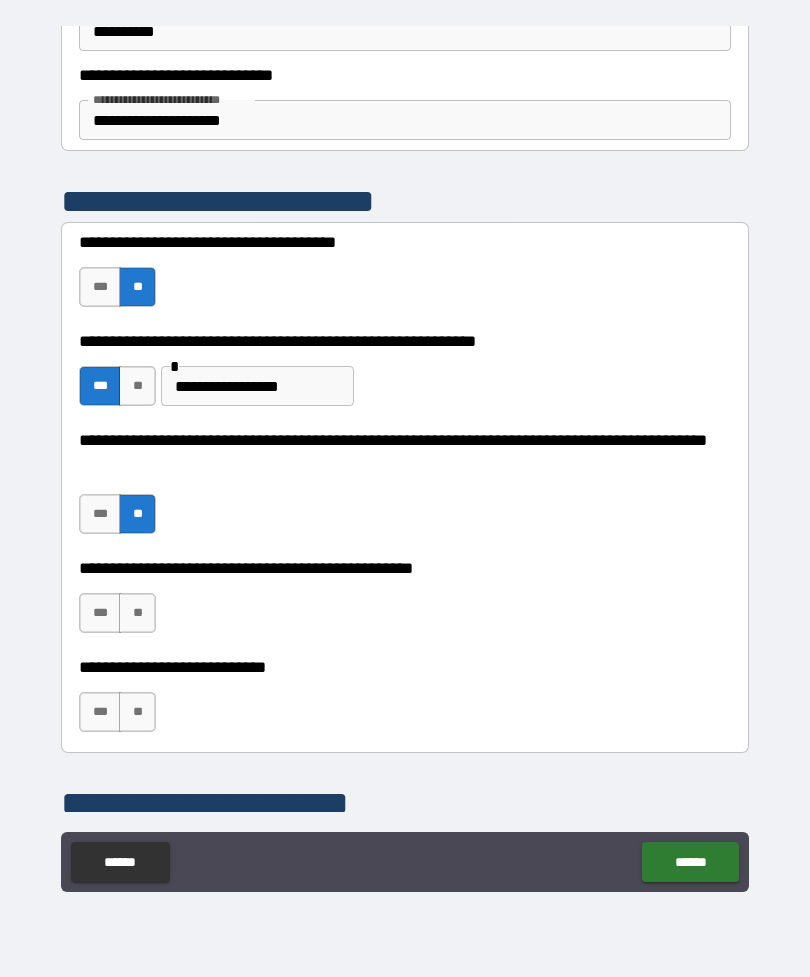 click on "**" at bounding box center (137, 613) 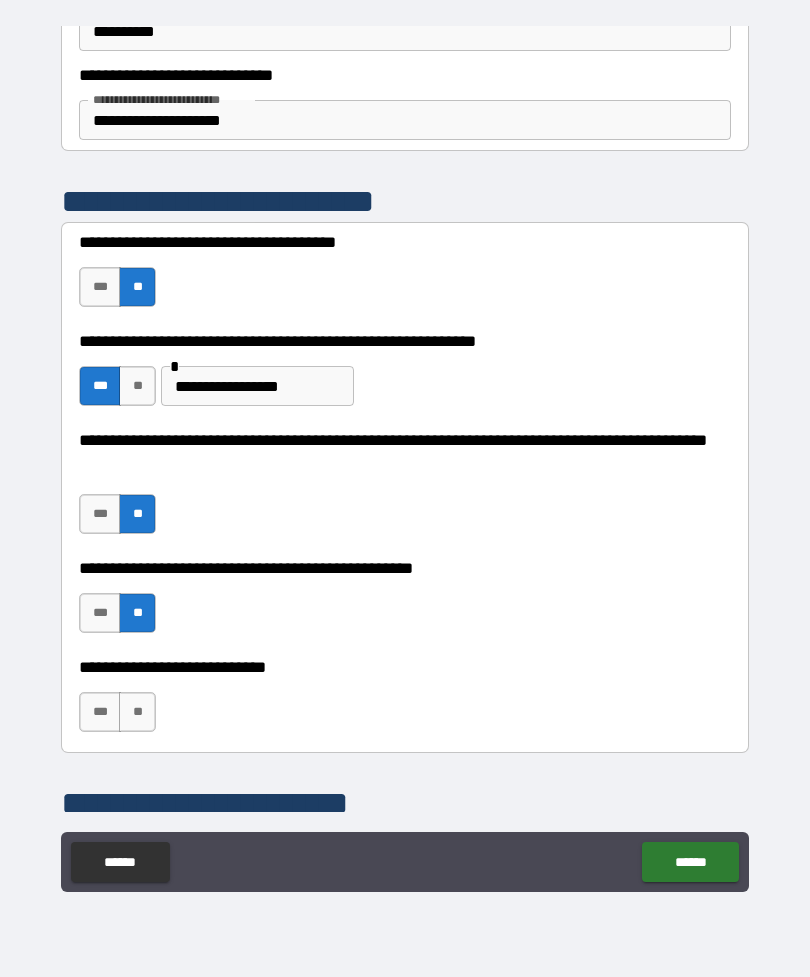 click on "**" at bounding box center [137, 712] 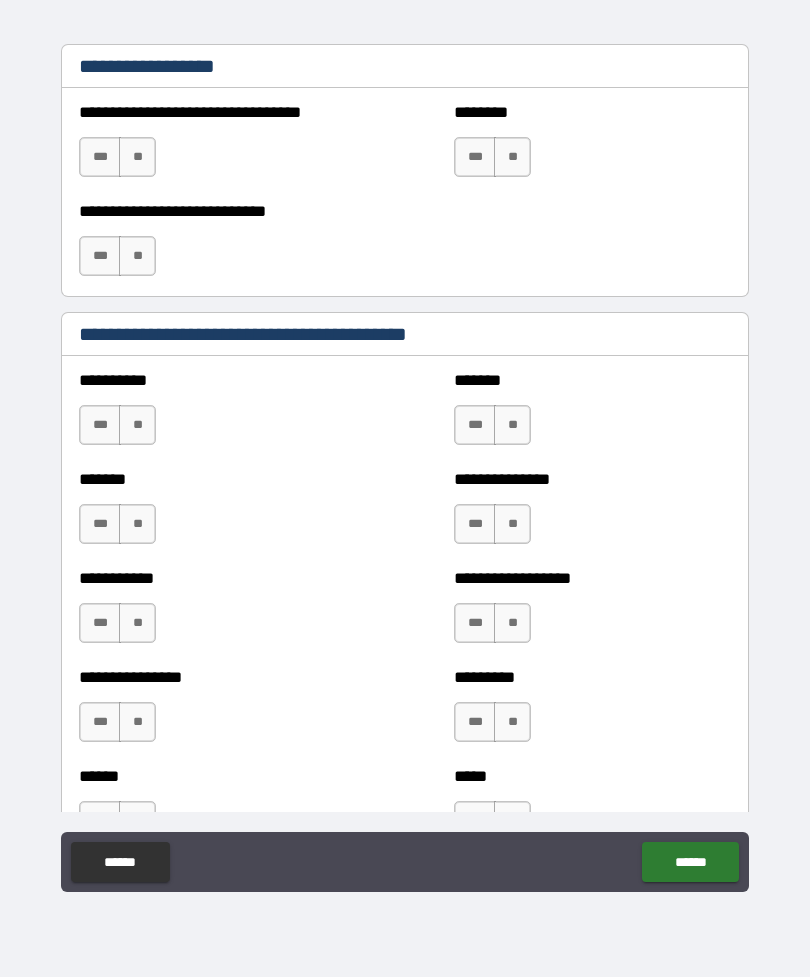 scroll, scrollTop: 1451, scrollLeft: 0, axis: vertical 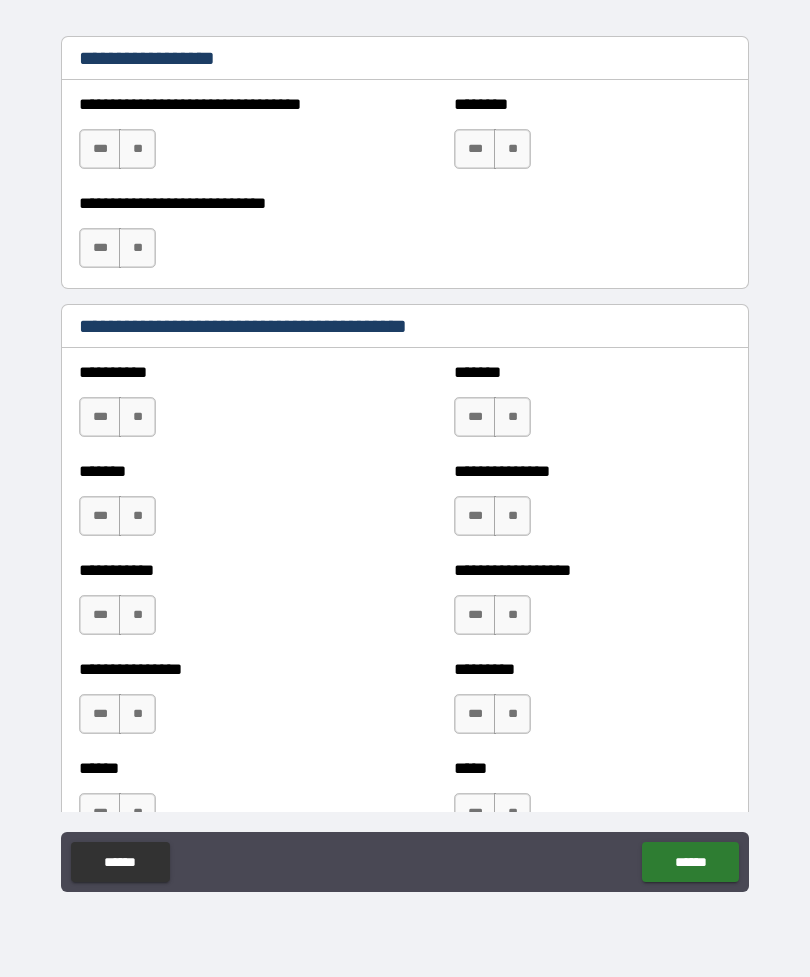 click on "**" at bounding box center [137, 417] 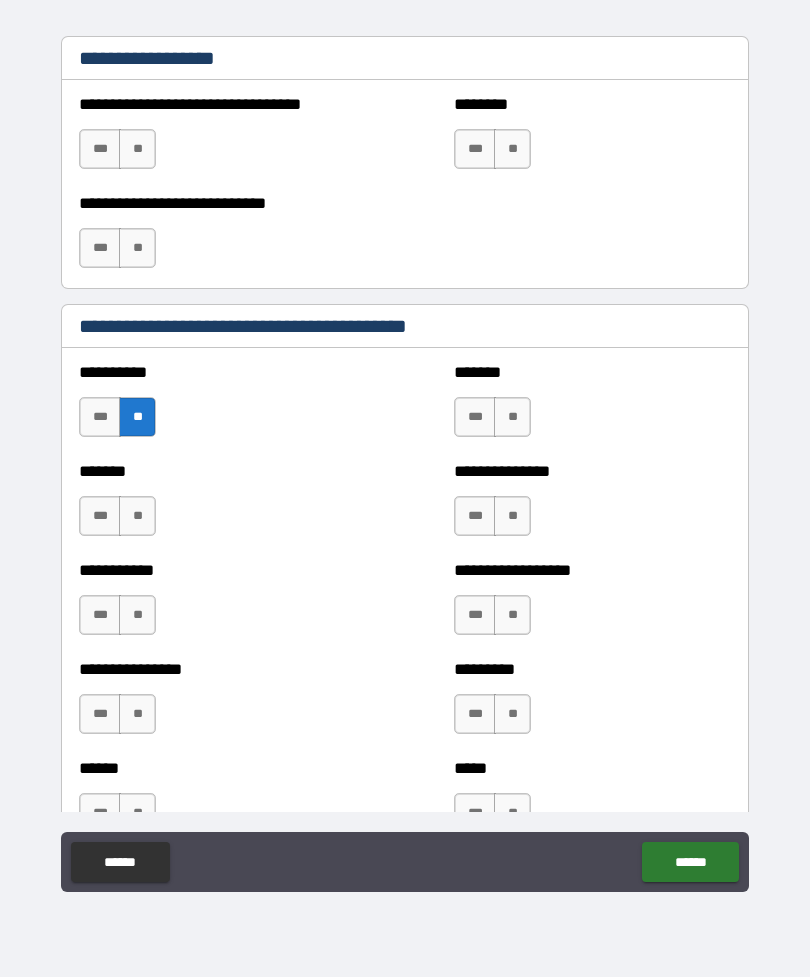 click on "**" at bounding box center (137, 516) 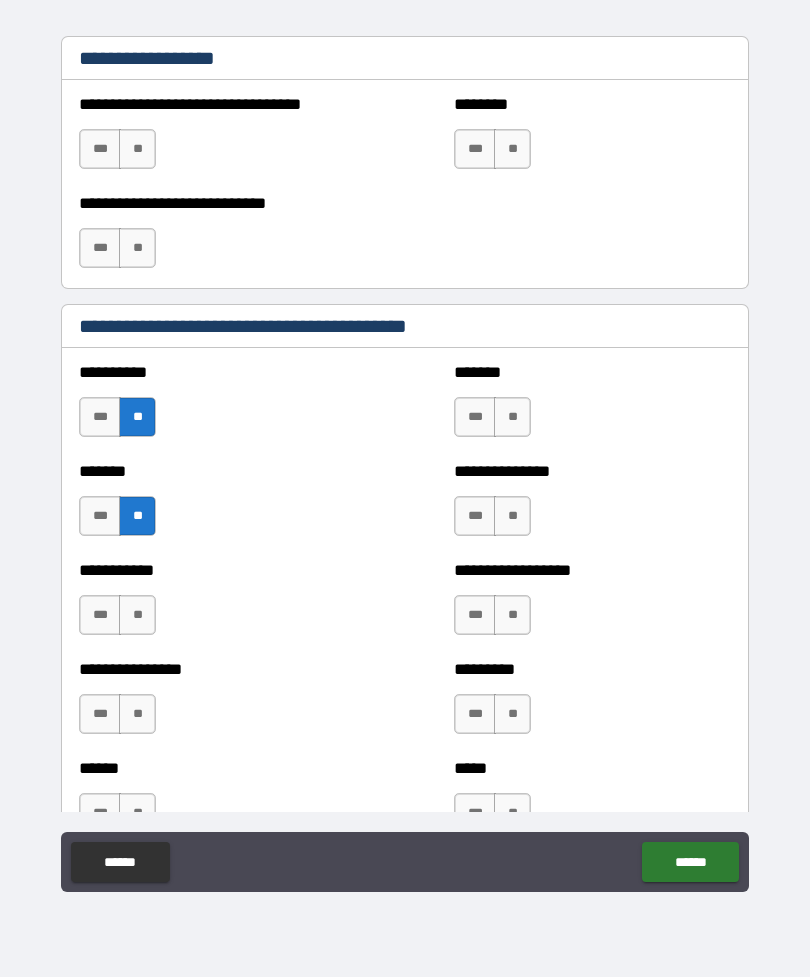 click on "**" at bounding box center (137, 615) 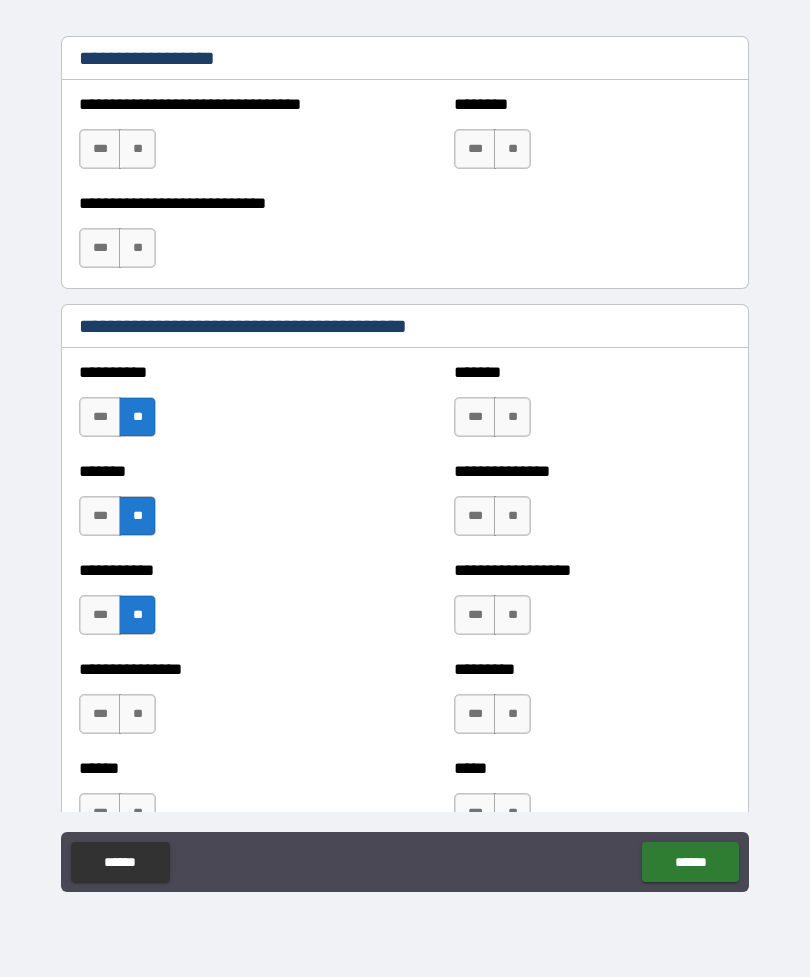 click on "**" at bounding box center [137, 714] 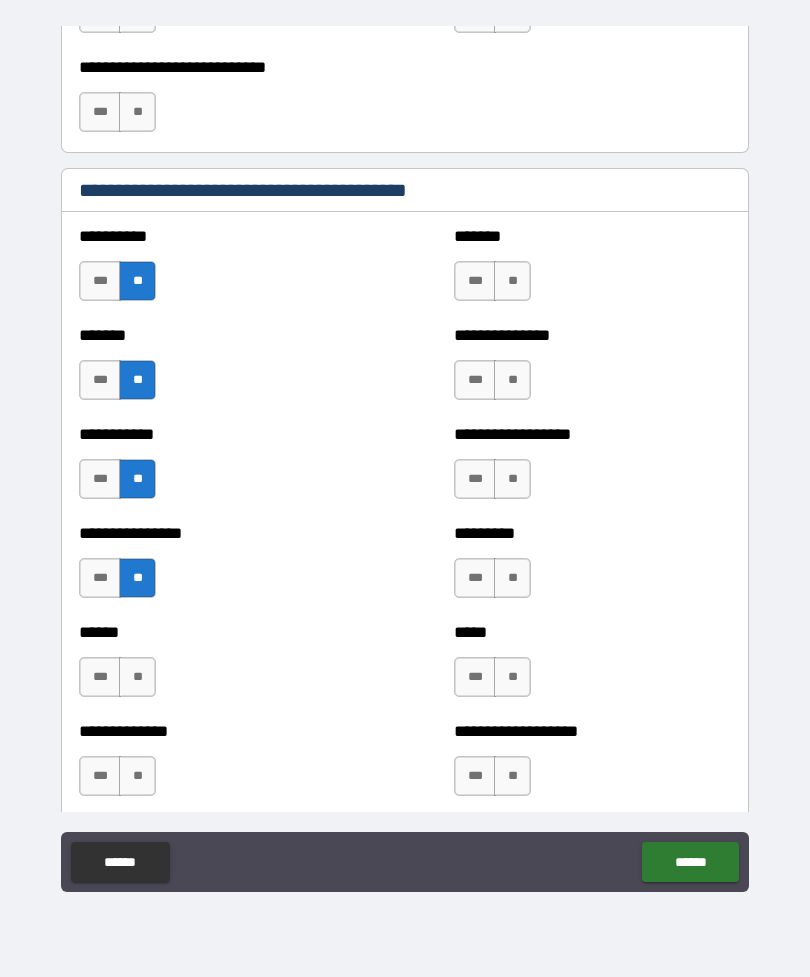 scroll, scrollTop: 1597, scrollLeft: 0, axis: vertical 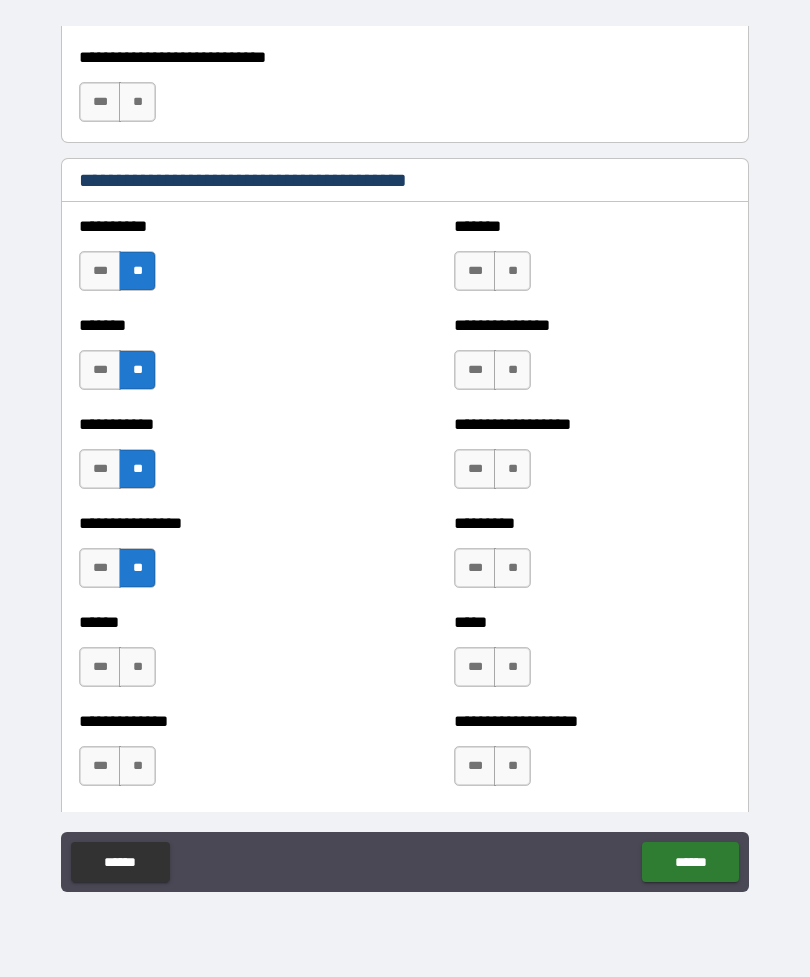 click on "**" at bounding box center [137, 667] 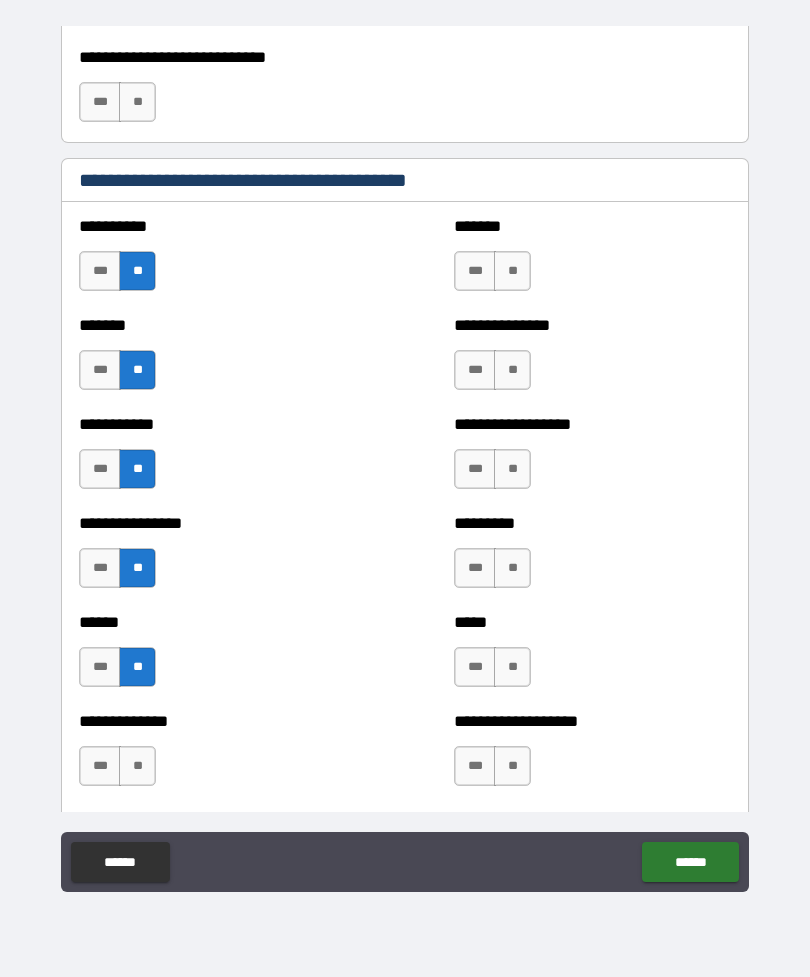 click on "**" at bounding box center [137, 766] 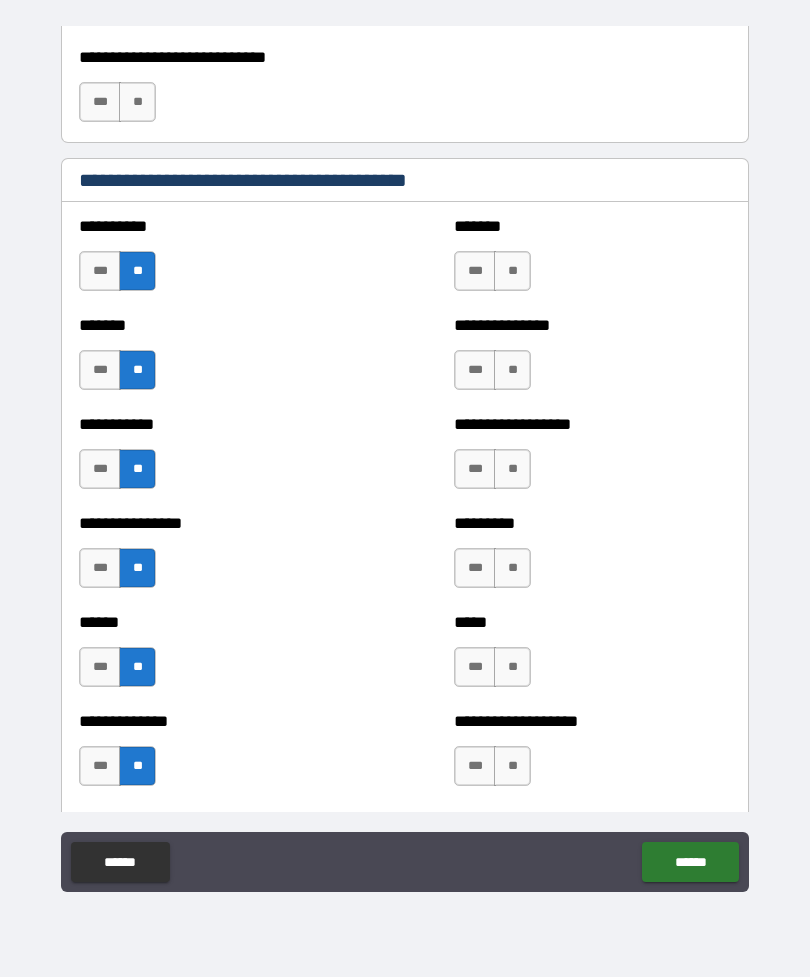 click on "**" at bounding box center (512, 271) 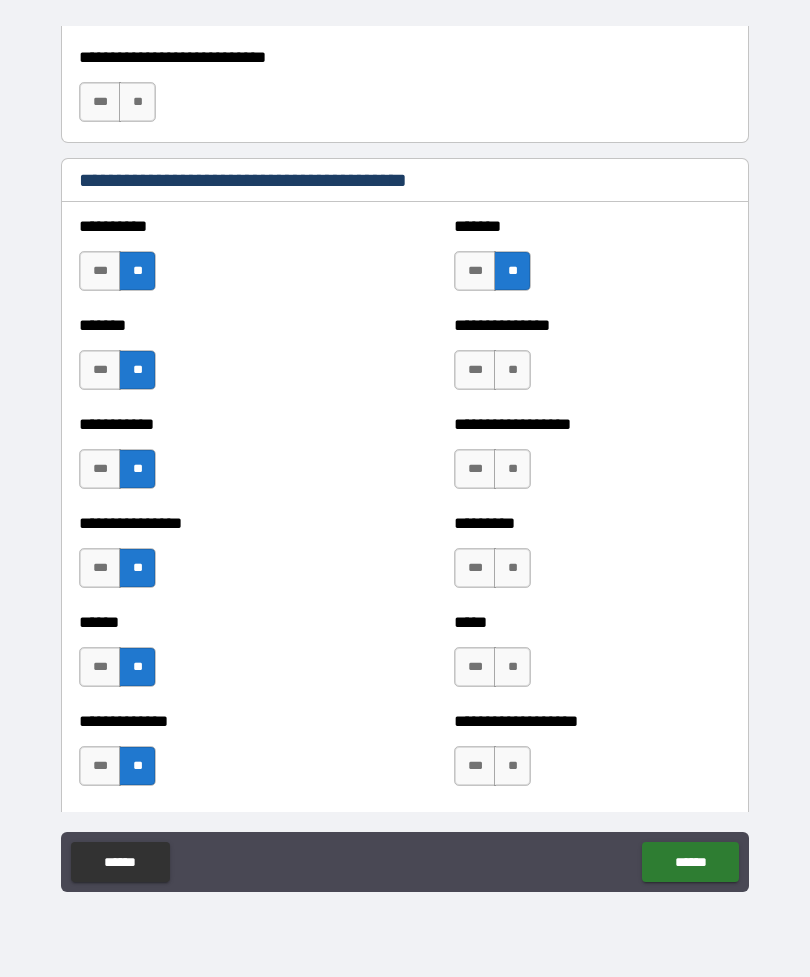 click on "**" at bounding box center (512, 370) 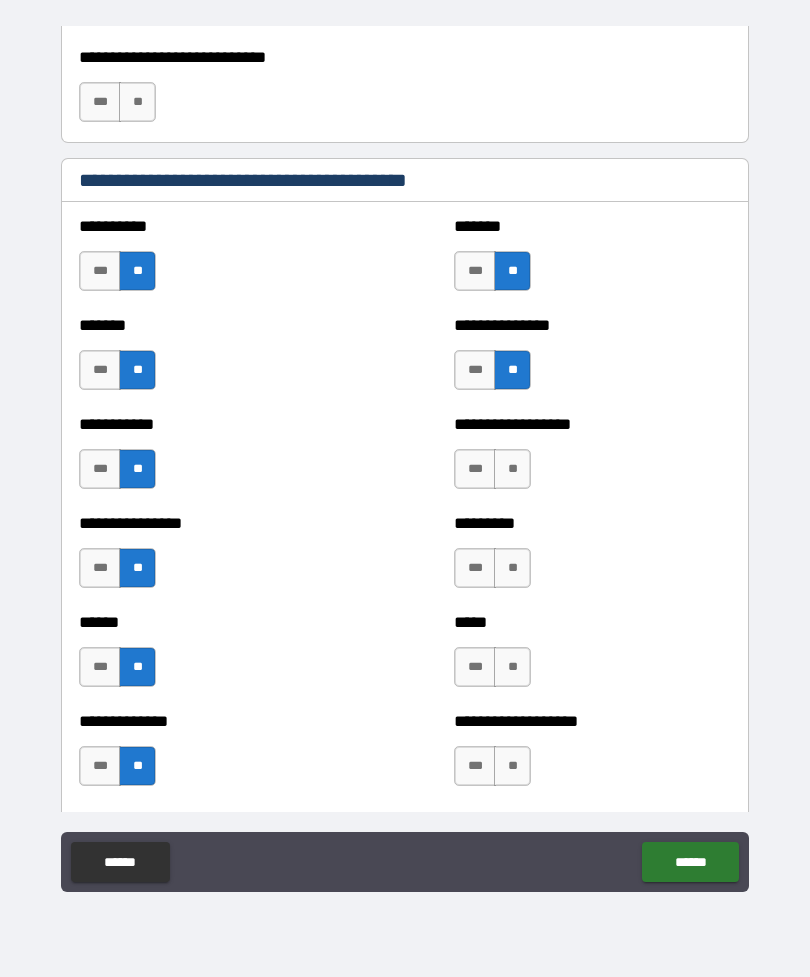 click on "**" at bounding box center [512, 469] 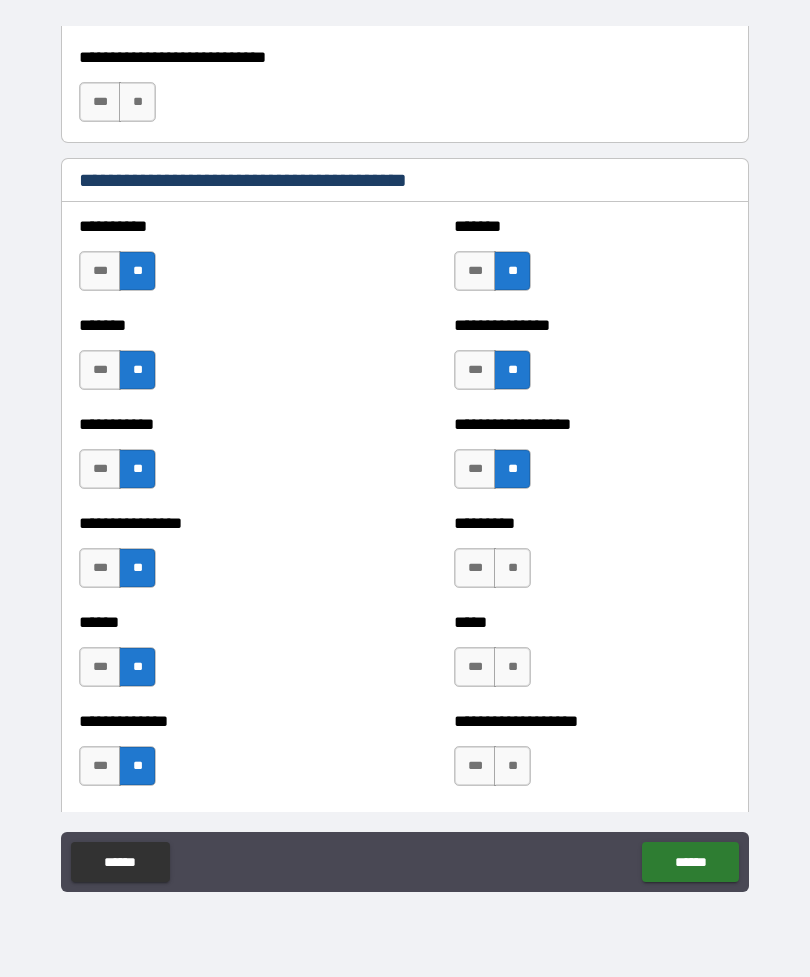 click on "**" at bounding box center (512, 568) 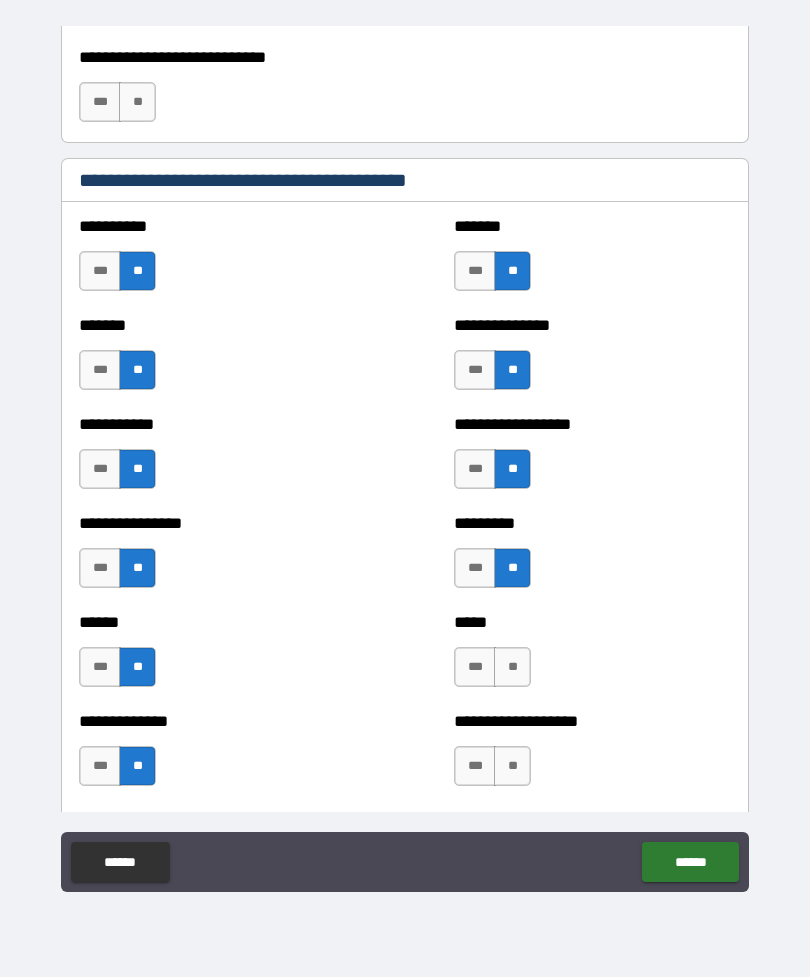 click on "**" at bounding box center (512, 667) 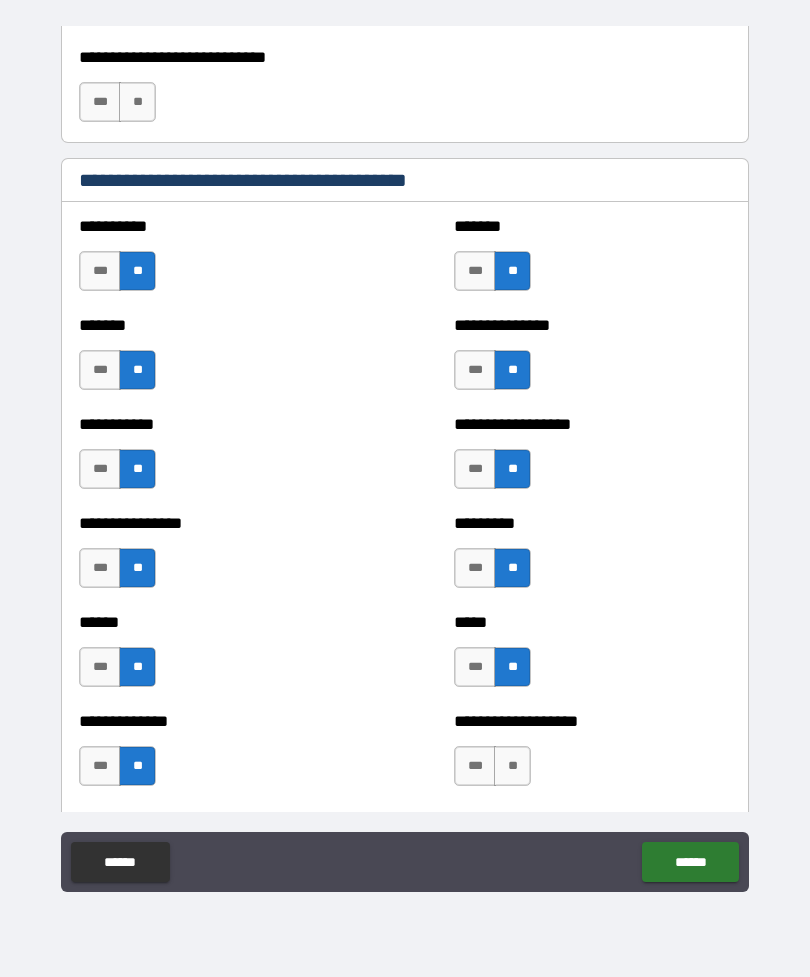 click on "**" at bounding box center [512, 766] 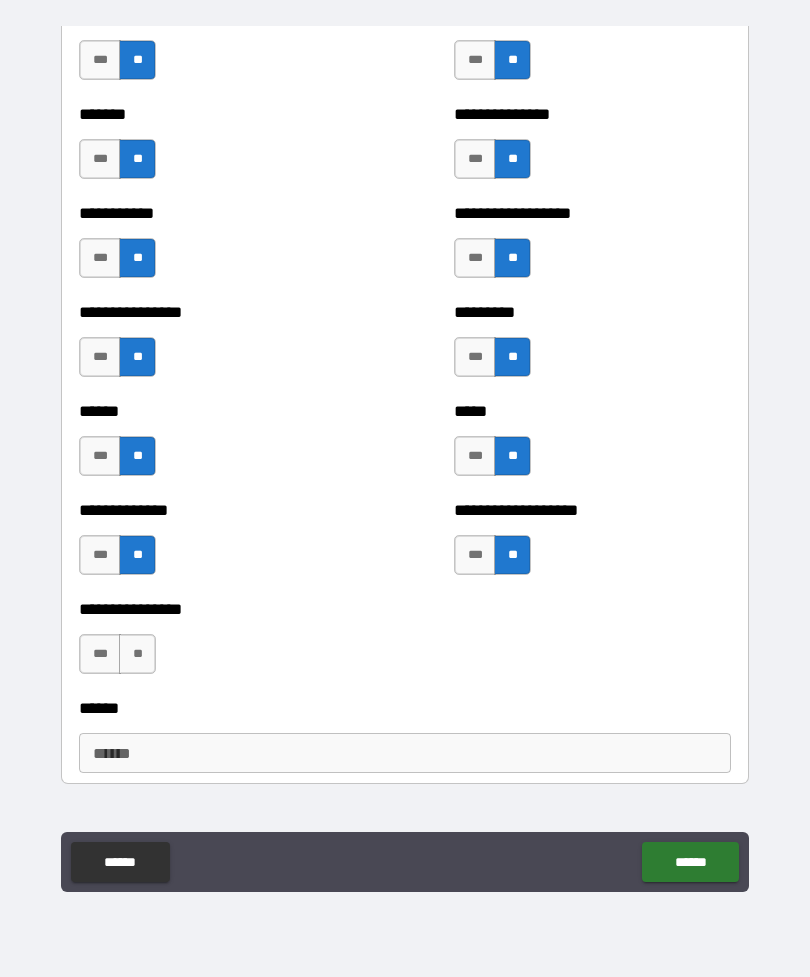 scroll, scrollTop: 1814, scrollLeft: 0, axis: vertical 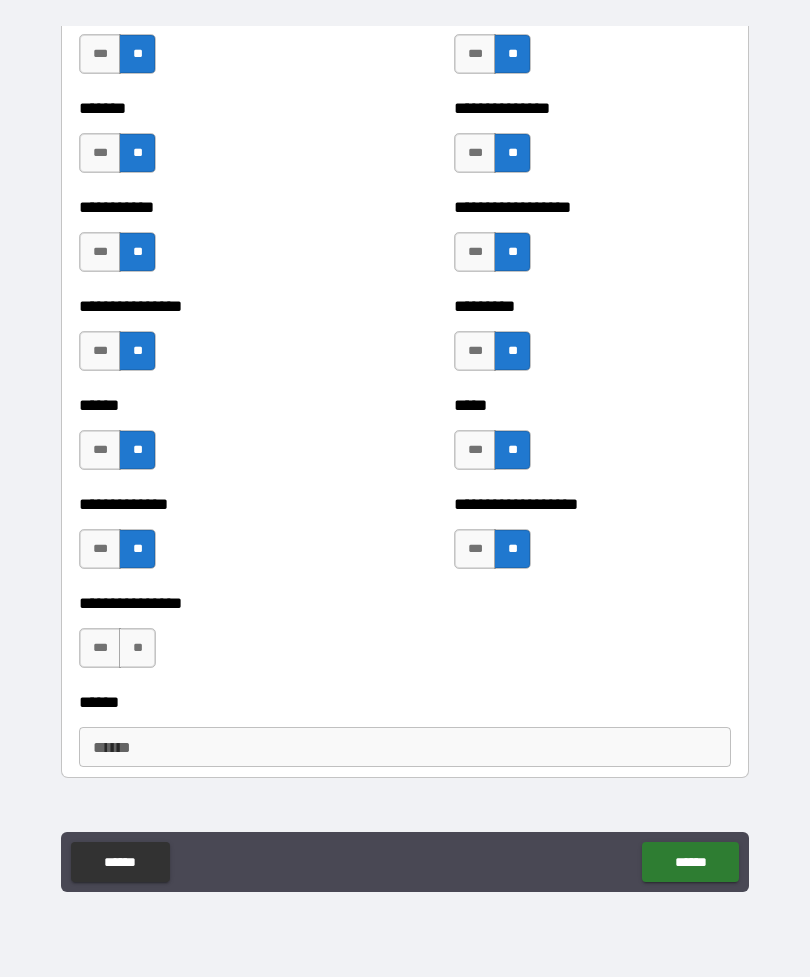 click on "**" at bounding box center [137, 648] 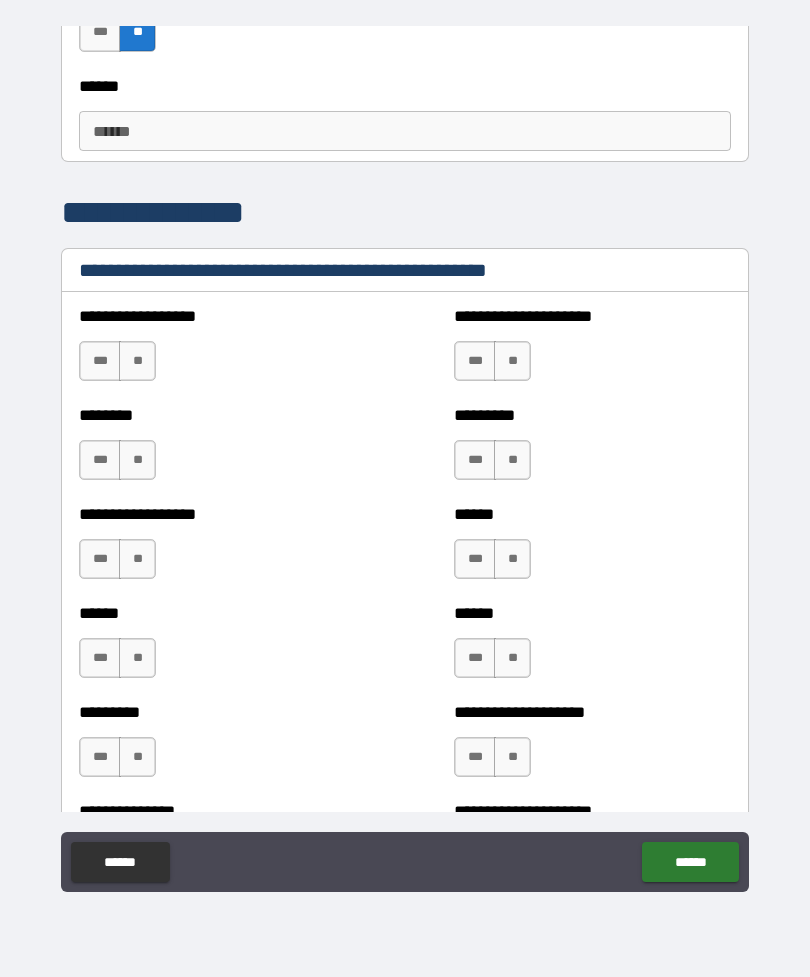 scroll, scrollTop: 2452, scrollLeft: 0, axis: vertical 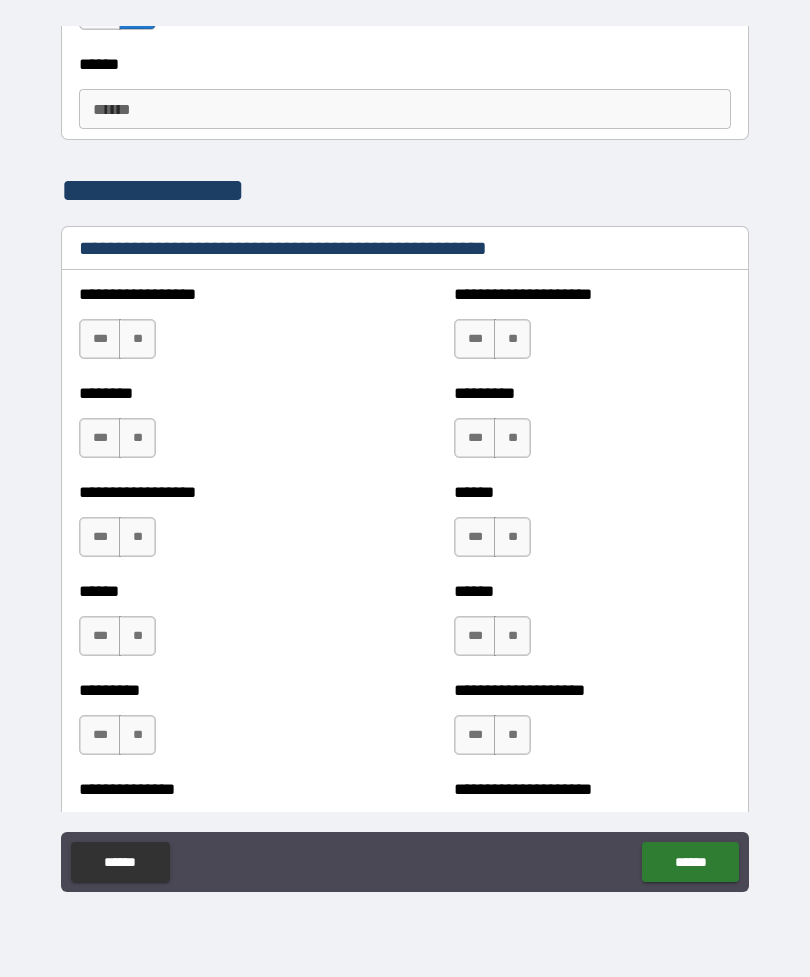 click on "**" at bounding box center (137, 339) 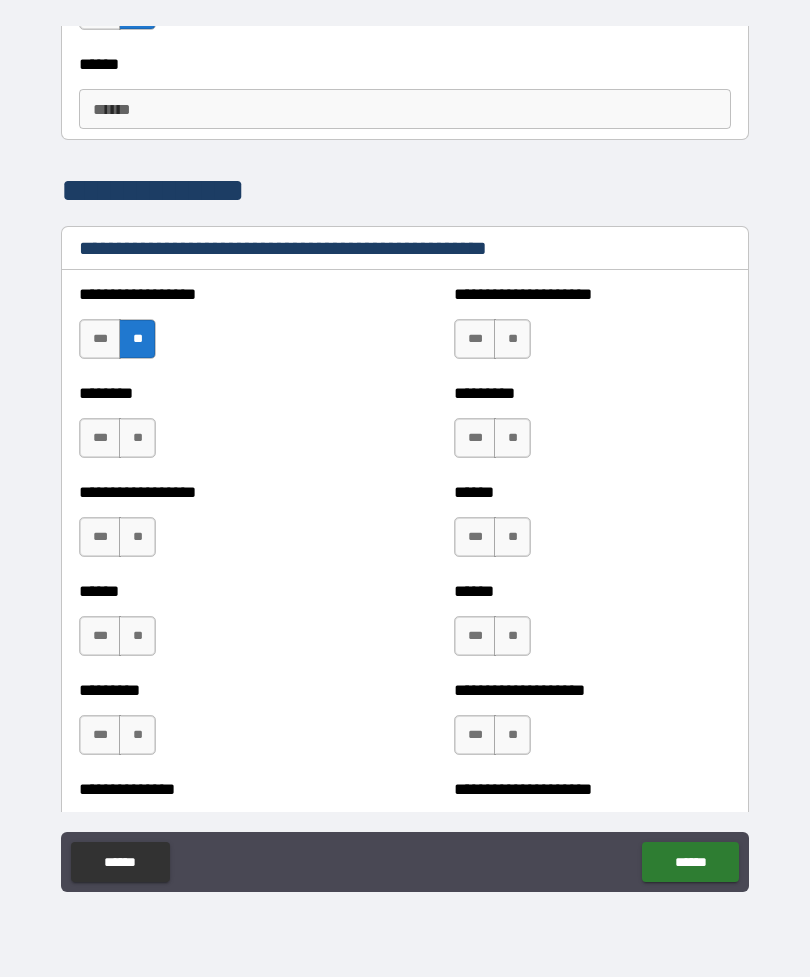 click on "**" at bounding box center (137, 438) 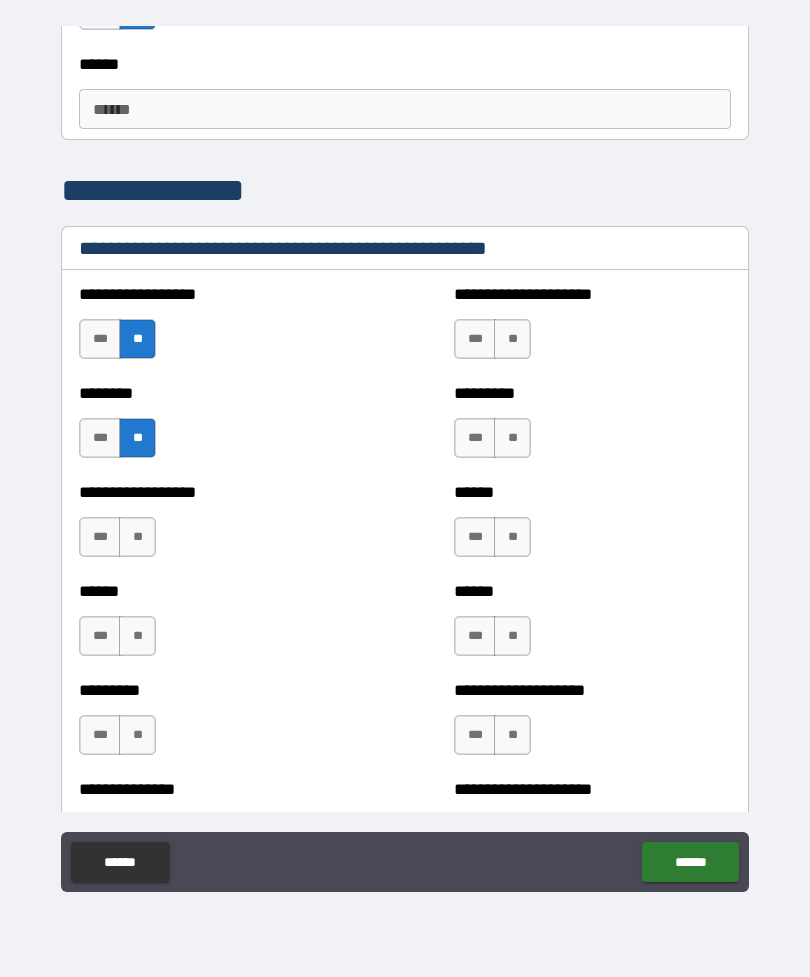 click on "***" at bounding box center [100, 537] 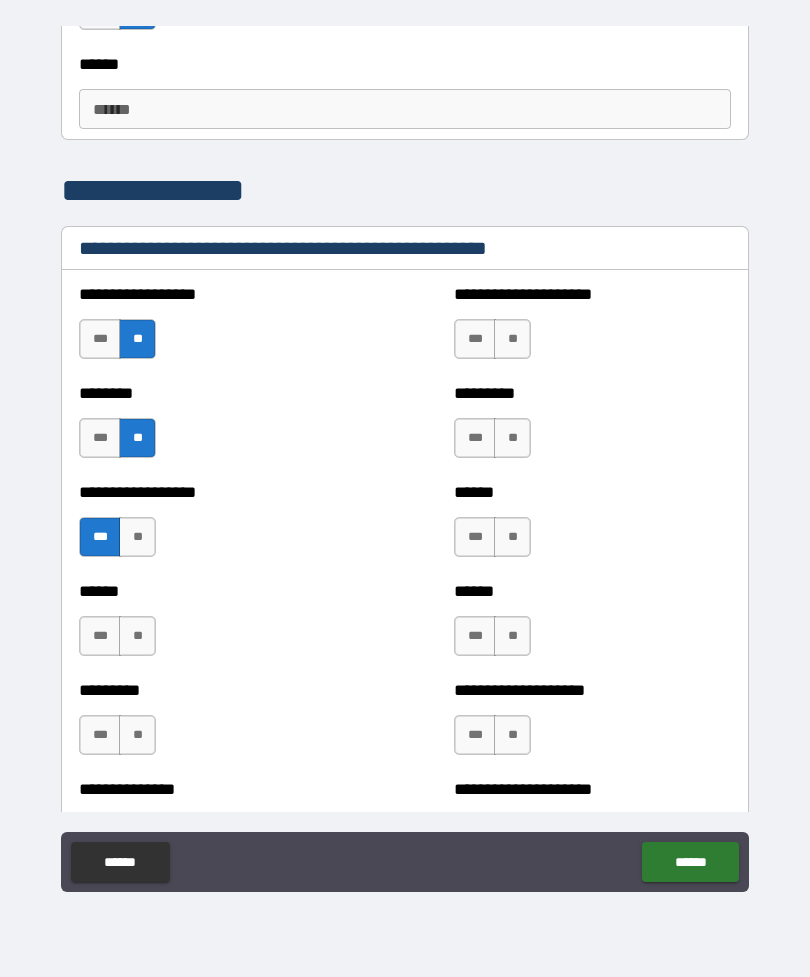click on "**" at bounding box center [137, 636] 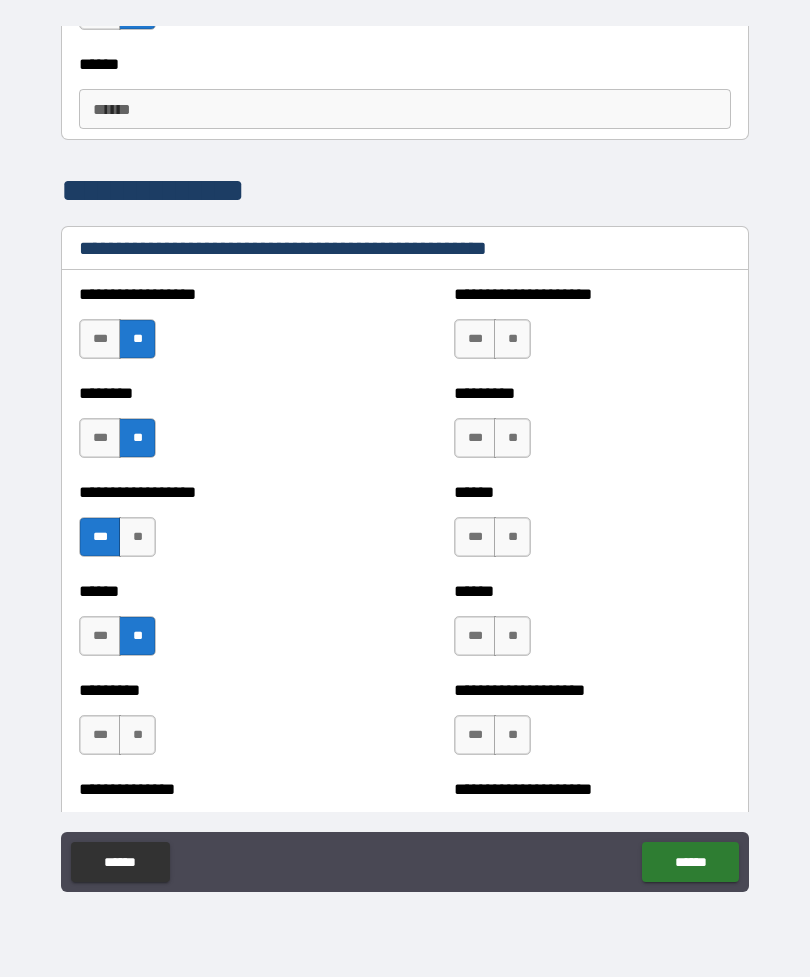 click on "**" at bounding box center [137, 735] 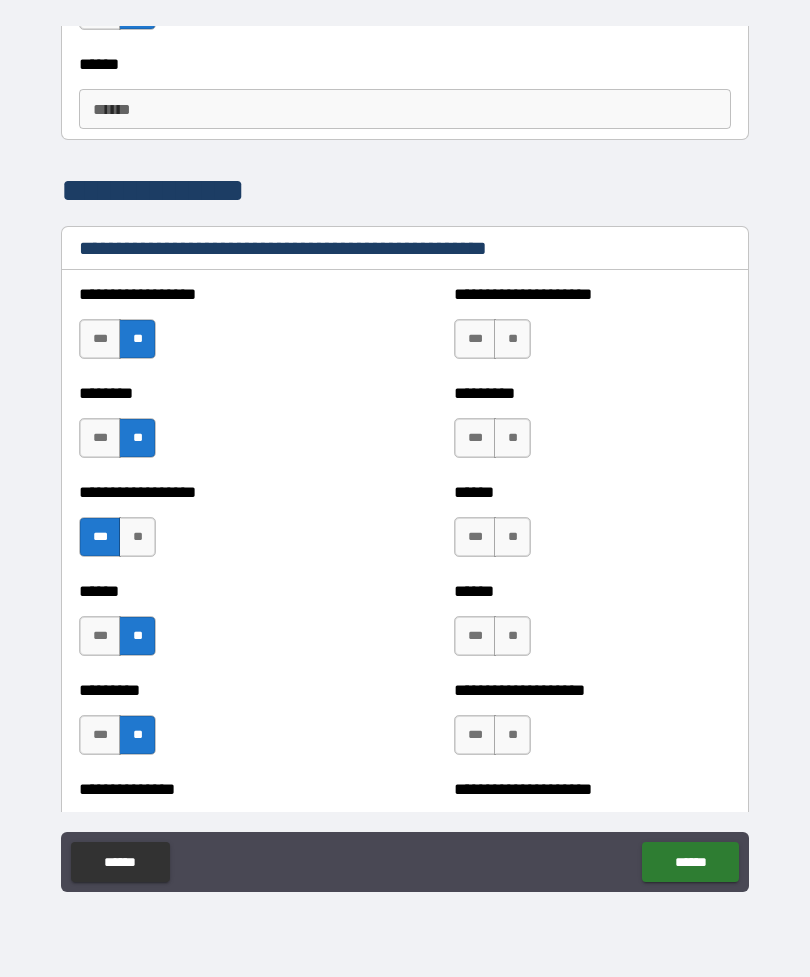 click on "**" at bounding box center [512, 339] 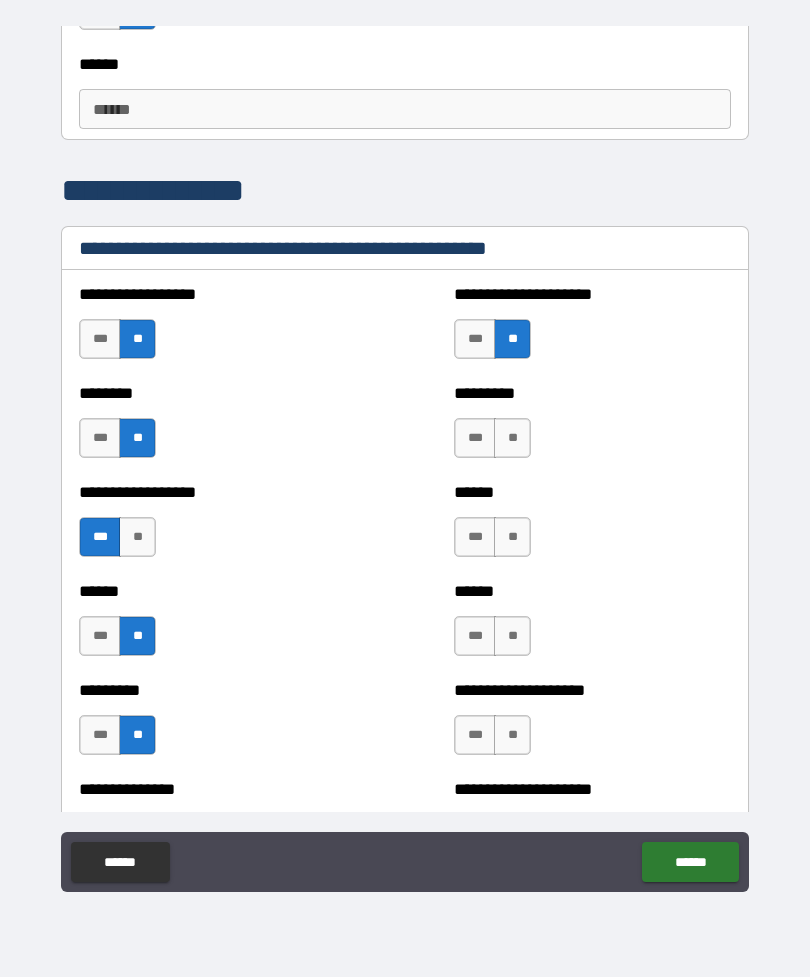 click on "**" at bounding box center [512, 438] 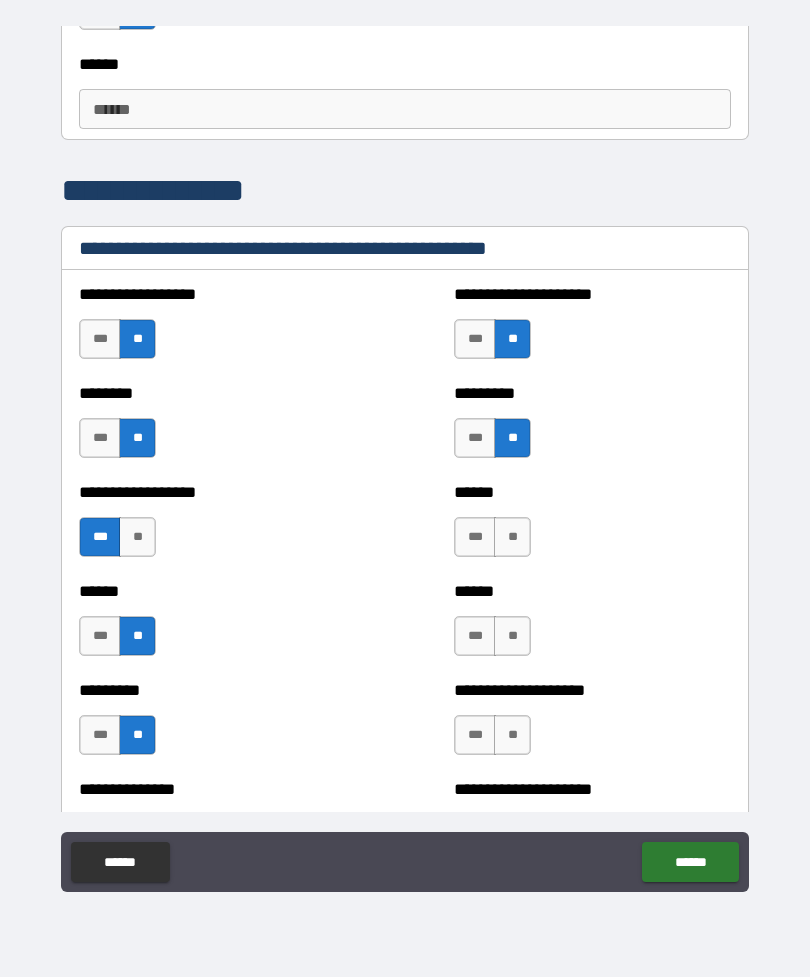 click on "**" at bounding box center [512, 537] 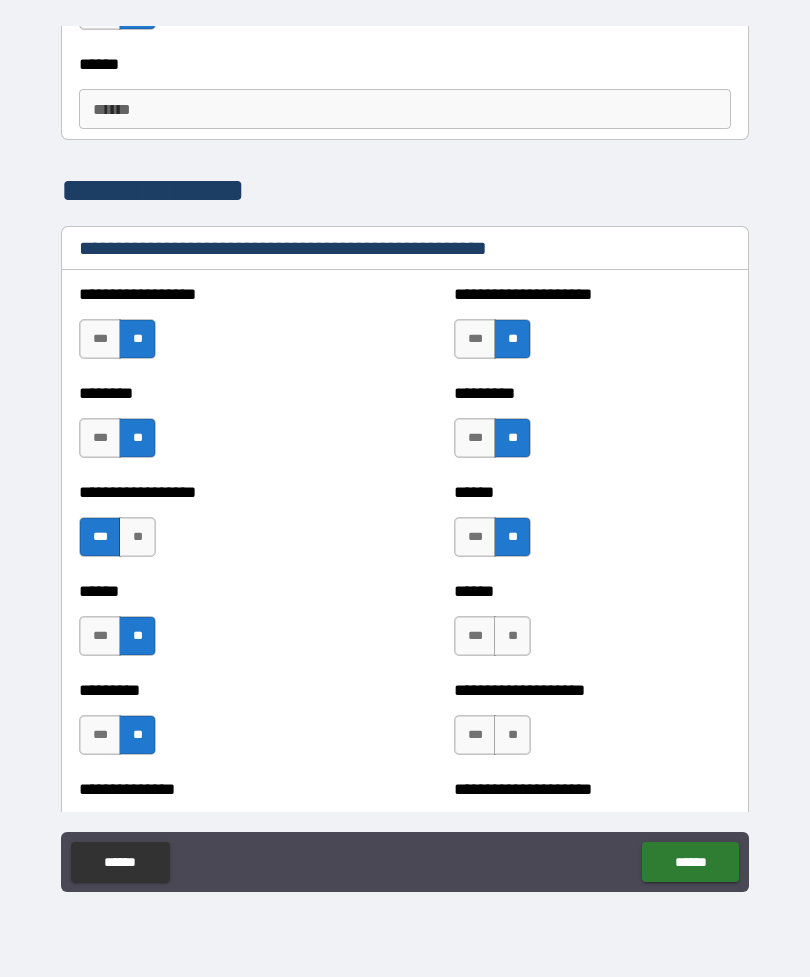 click on "**" at bounding box center [512, 636] 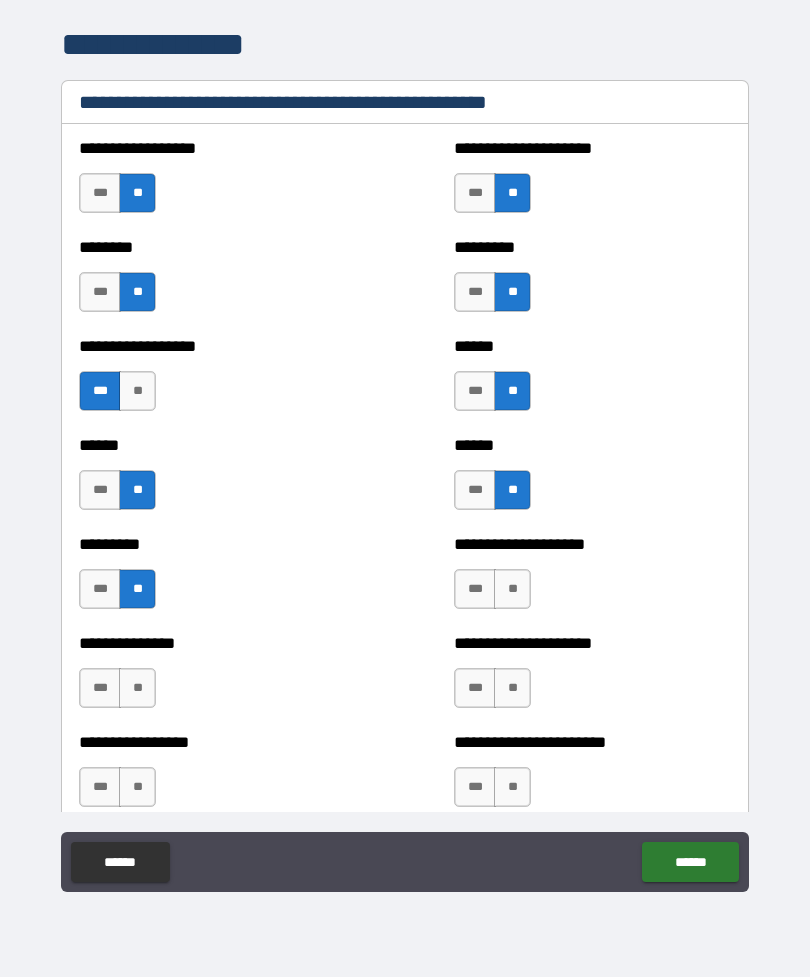 scroll, scrollTop: 2637, scrollLeft: 0, axis: vertical 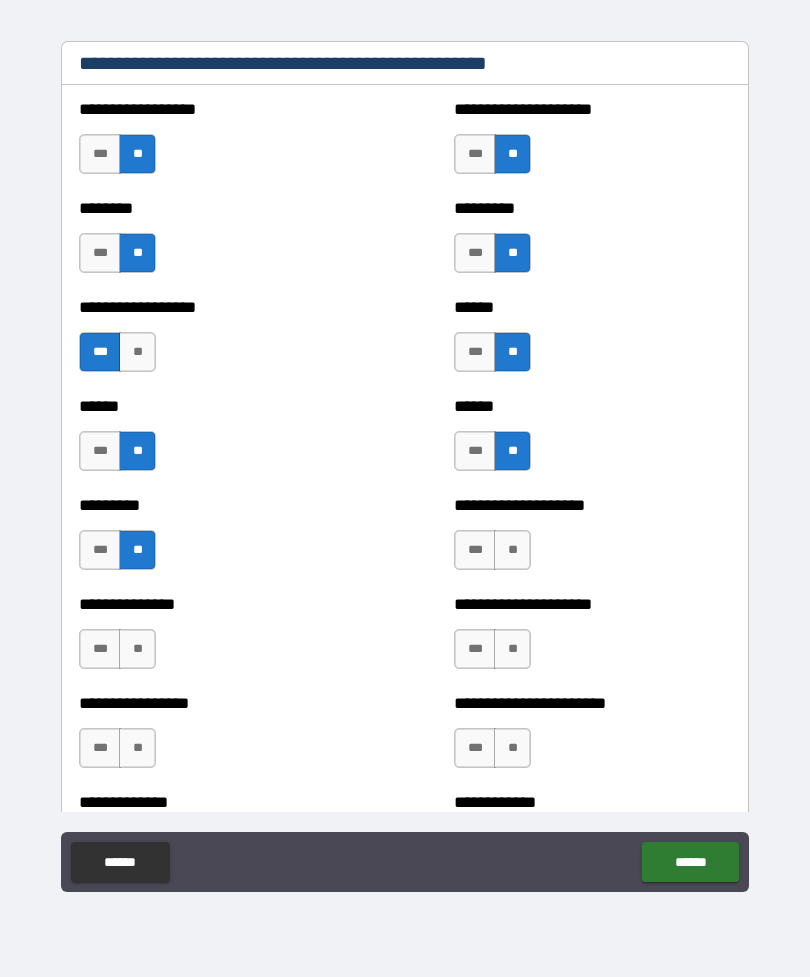 click on "**" at bounding box center (512, 550) 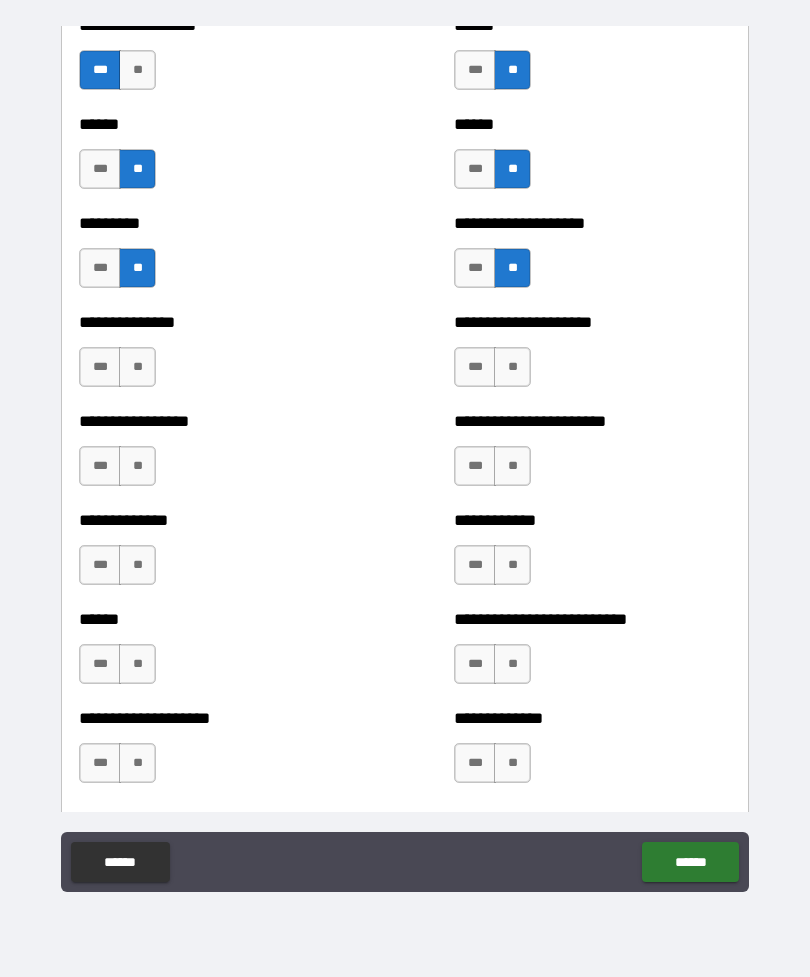 scroll, scrollTop: 2920, scrollLeft: 0, axis: vertical 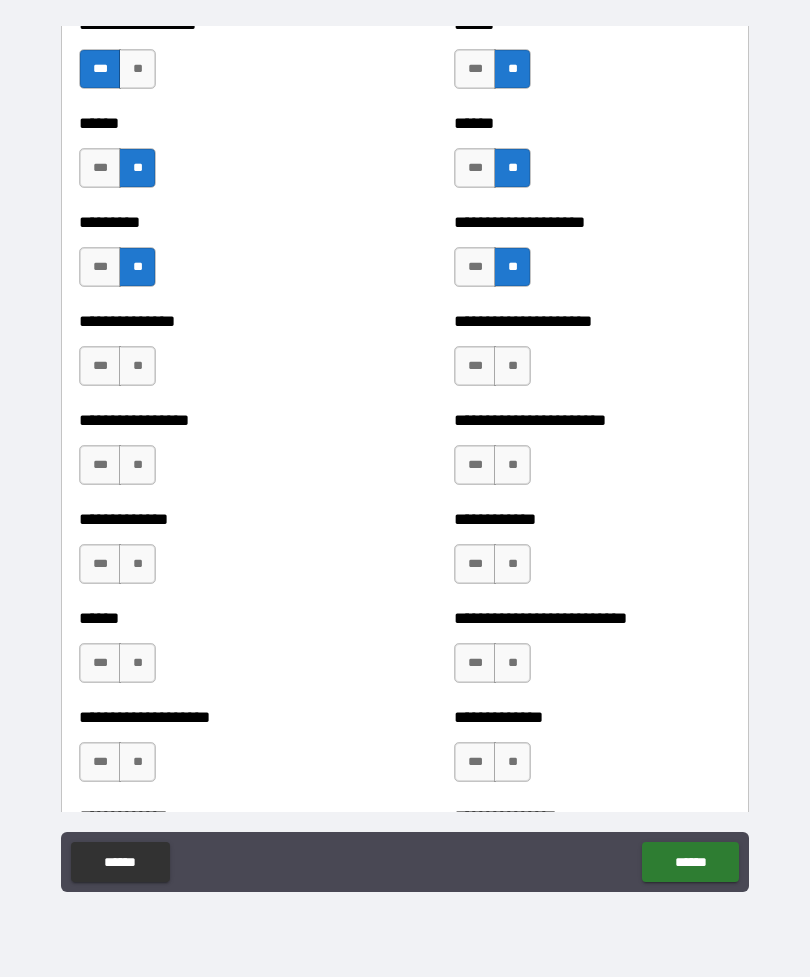 click on "***" at bounding box center [100, 366] 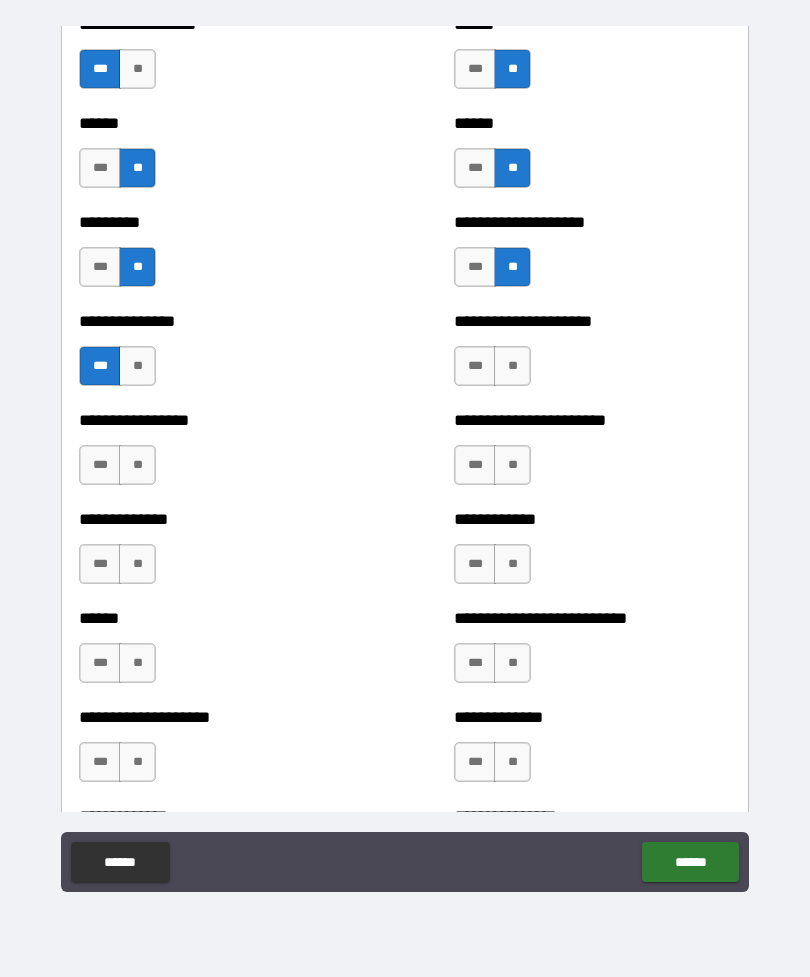 click on "***" at bounding box center [100, 465] 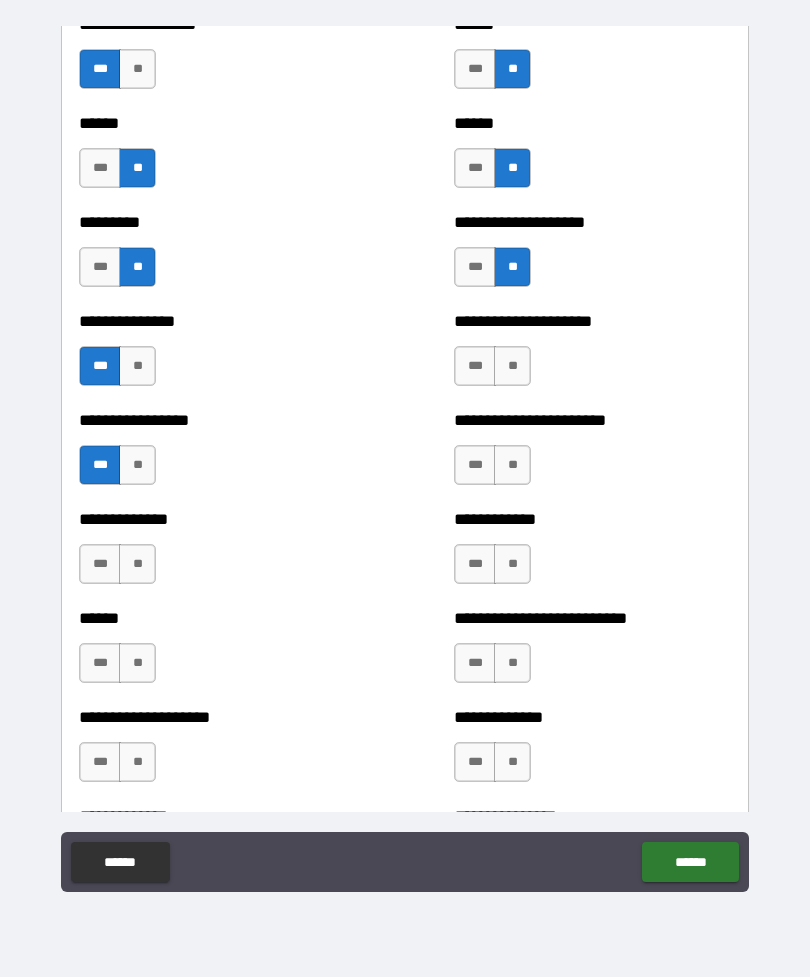 click on "**" at bounding box center (137, 564) 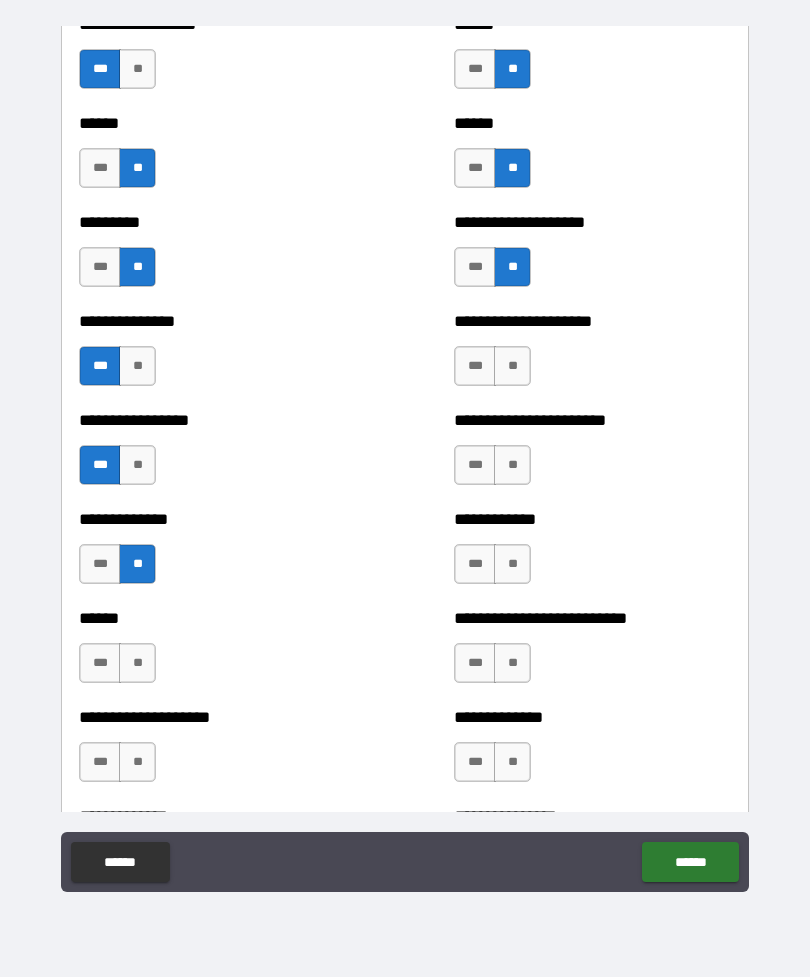 click on "**" at bounding box center (137, 663) 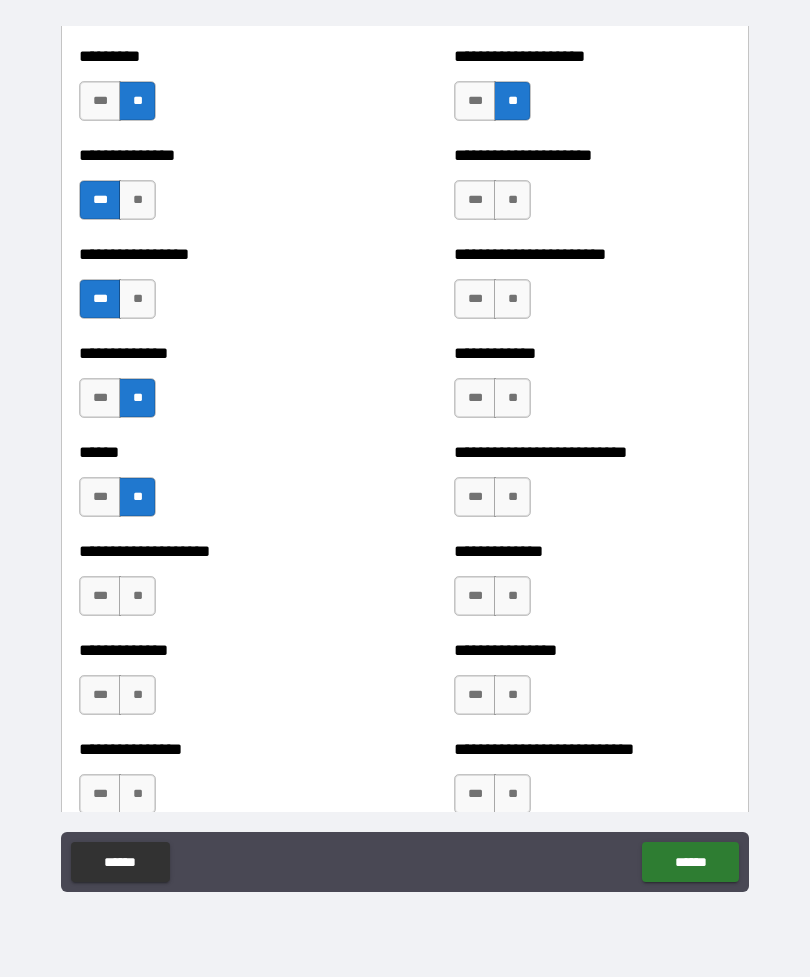 scroll, scrollTop: 3090, scrollLeft: 0, axis: vertical 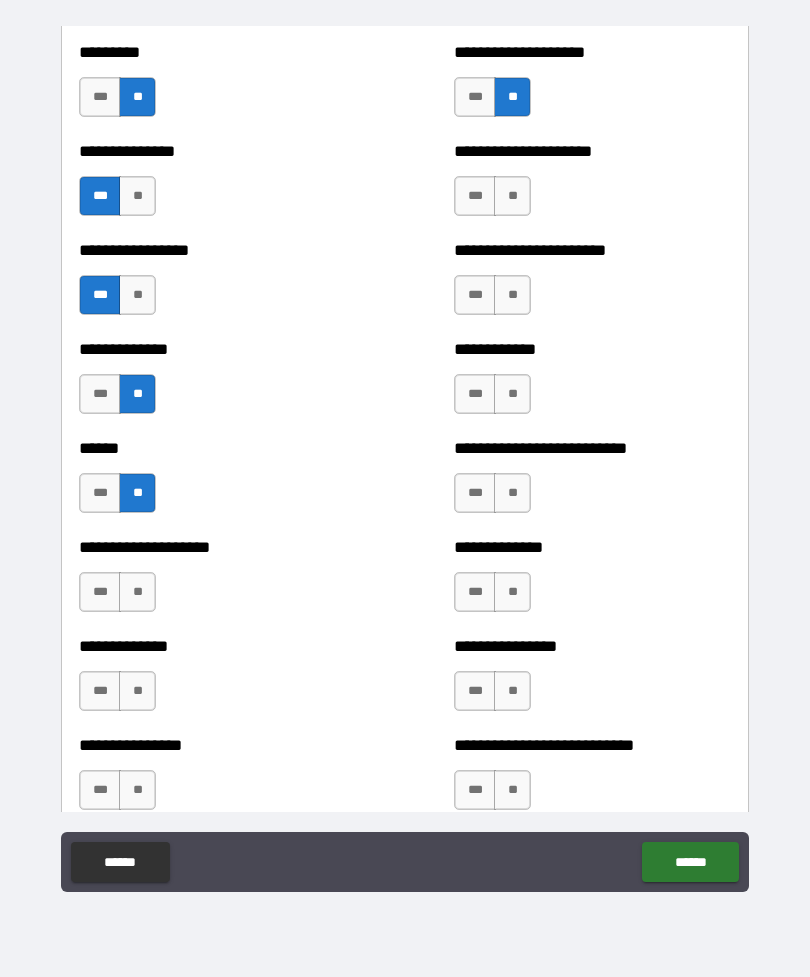 click on "**" at bounding box center [137, 592] 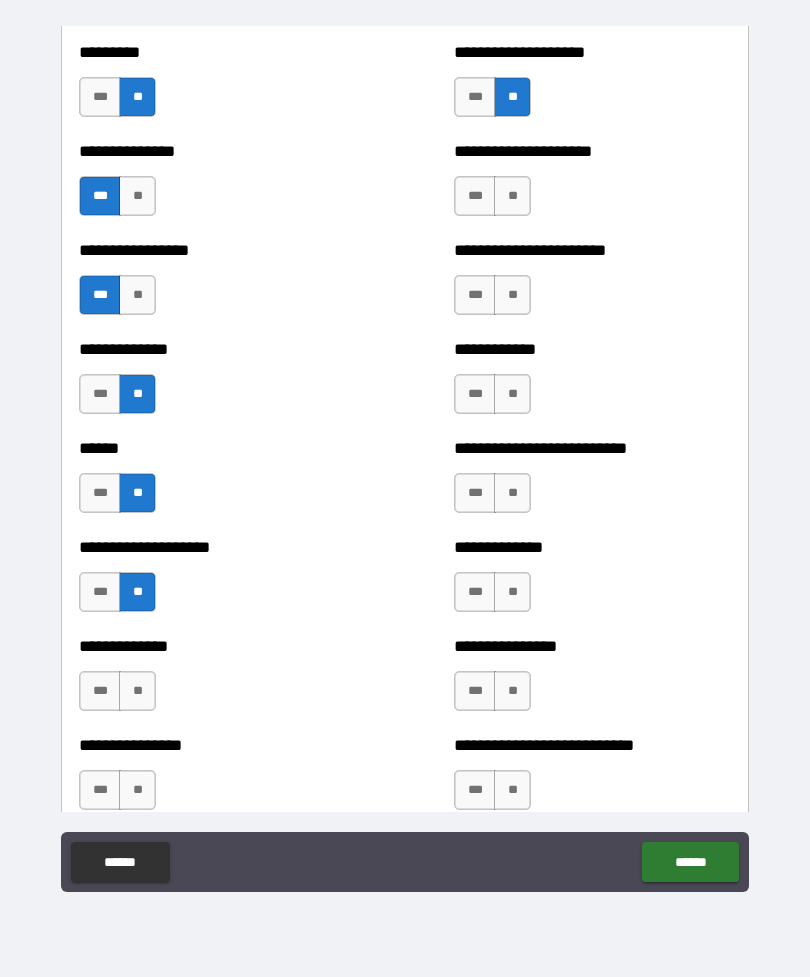 click on "**" at bounding box center [137, 691] 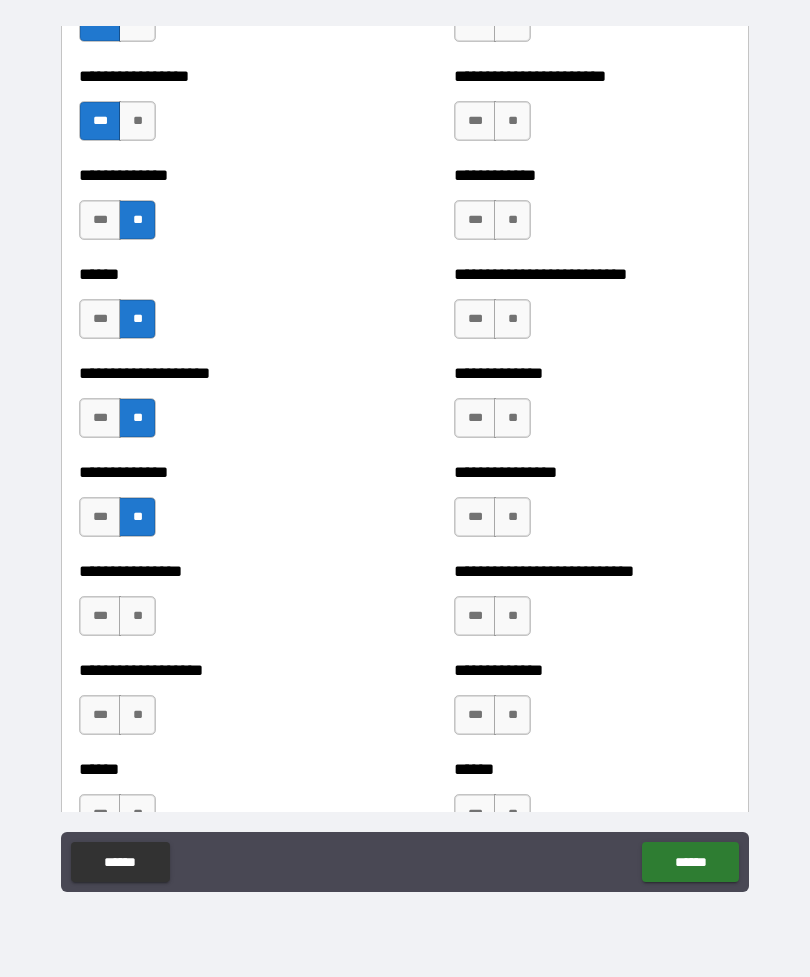 scroll, scrollTop: 3287, scrollLeft: 0, axis: vertical 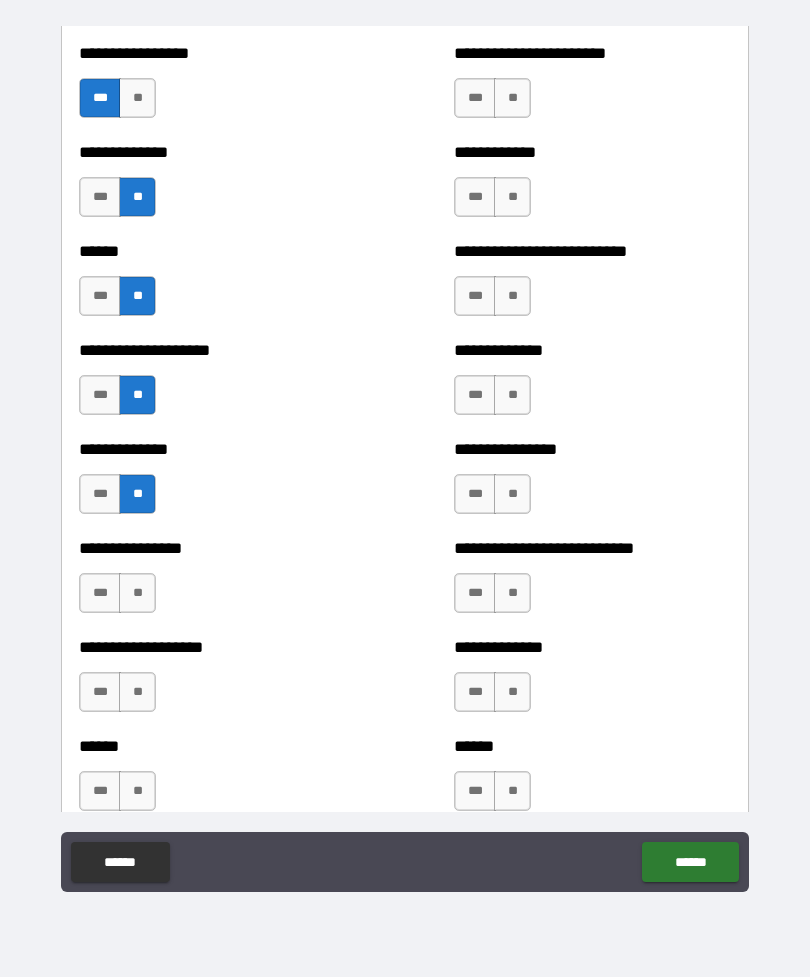 click on "**" at bounding box center (137, 593) 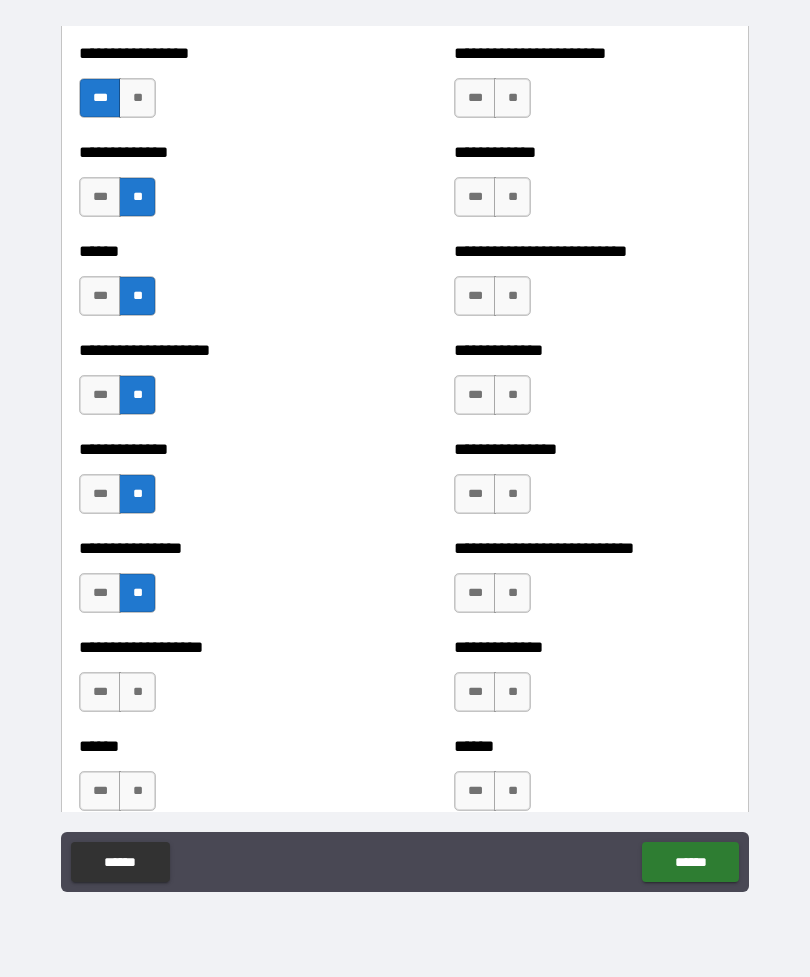 click on "**" at bounding box center (137, 692) 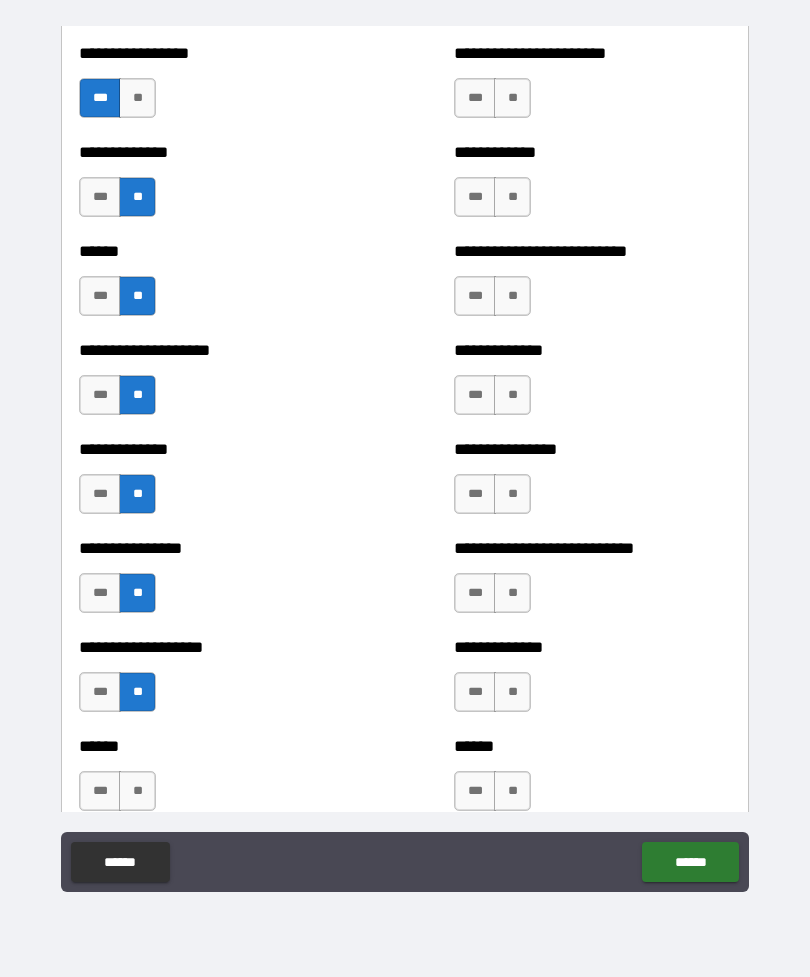 click on "**" at bounding box center (137, 791) 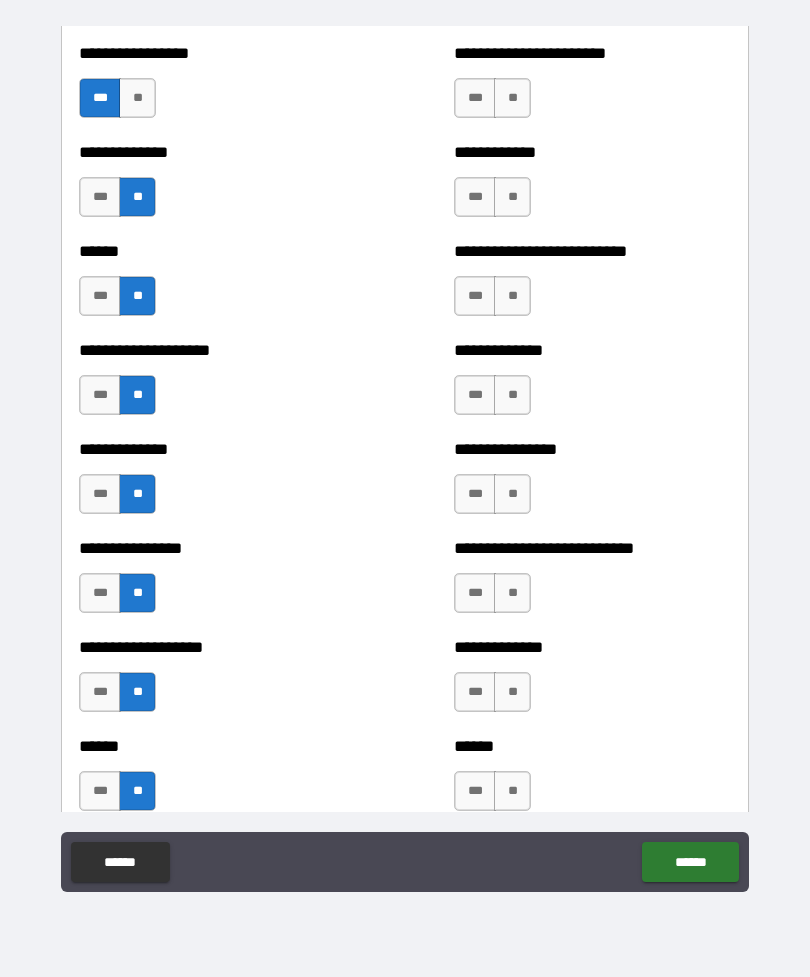 click on "**" at bounding box center (512, 98) 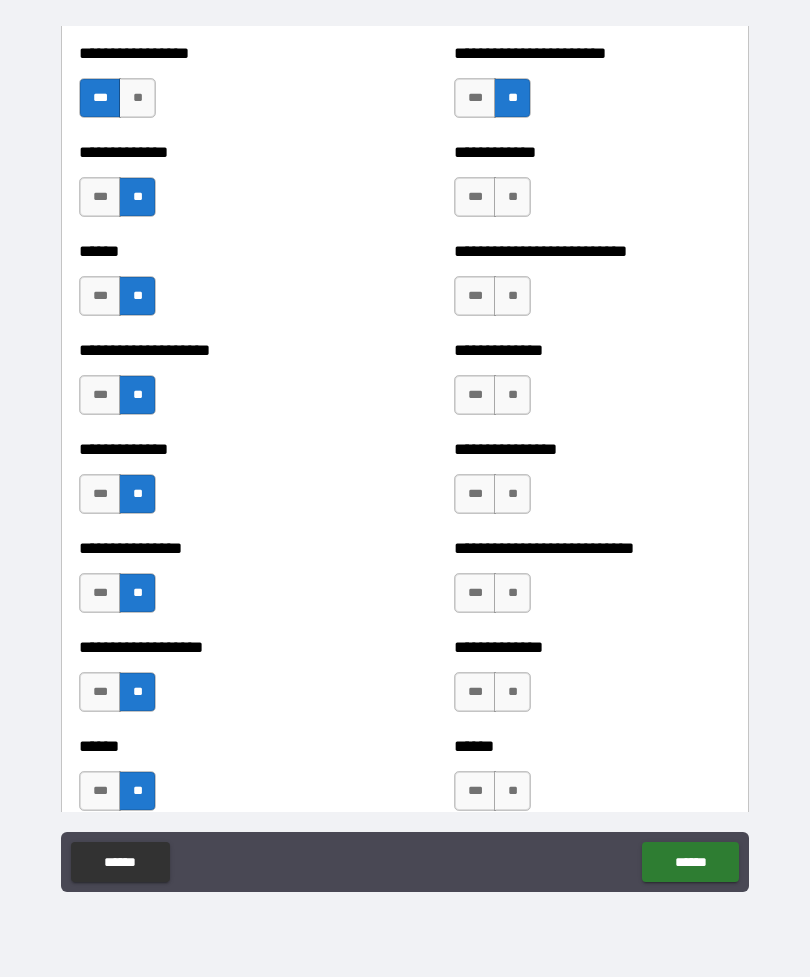 click on "**" at bounding box center [512, 197] 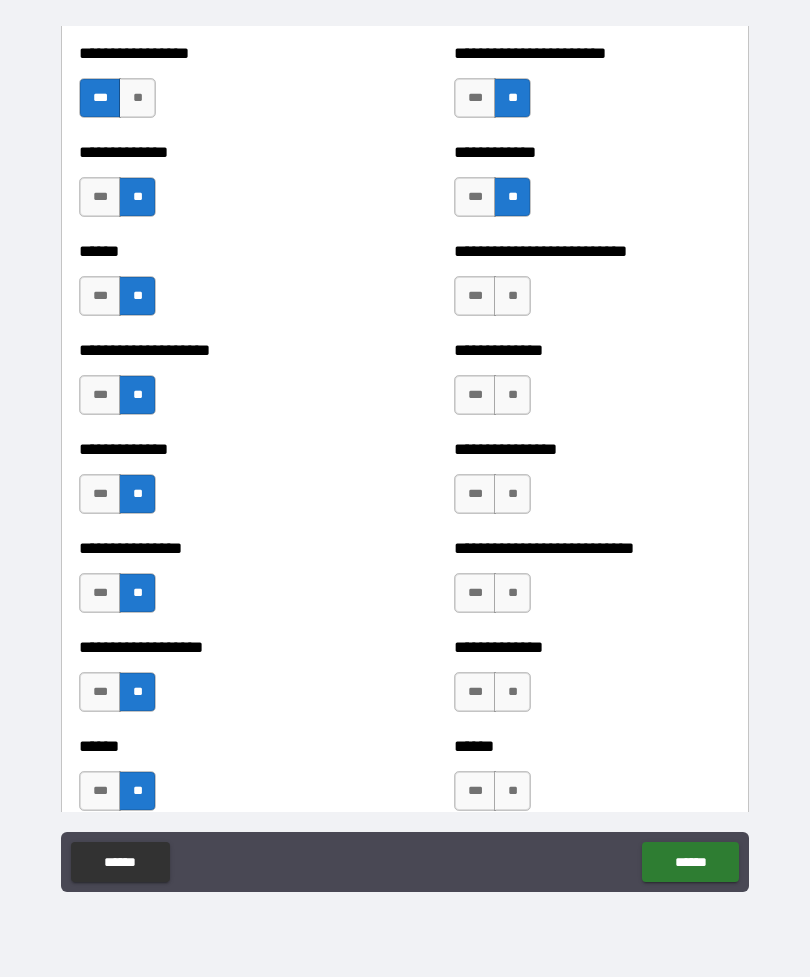 click on "**" at bounding box center (512, 296) 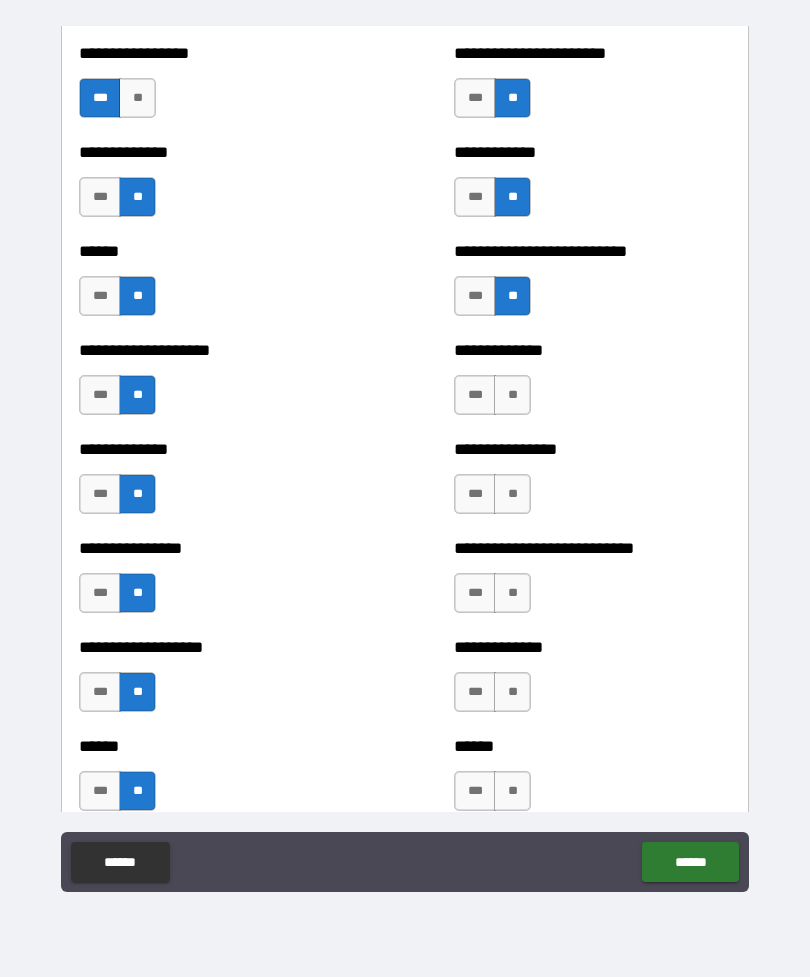 click on "**" at bounding box center [512, 395] 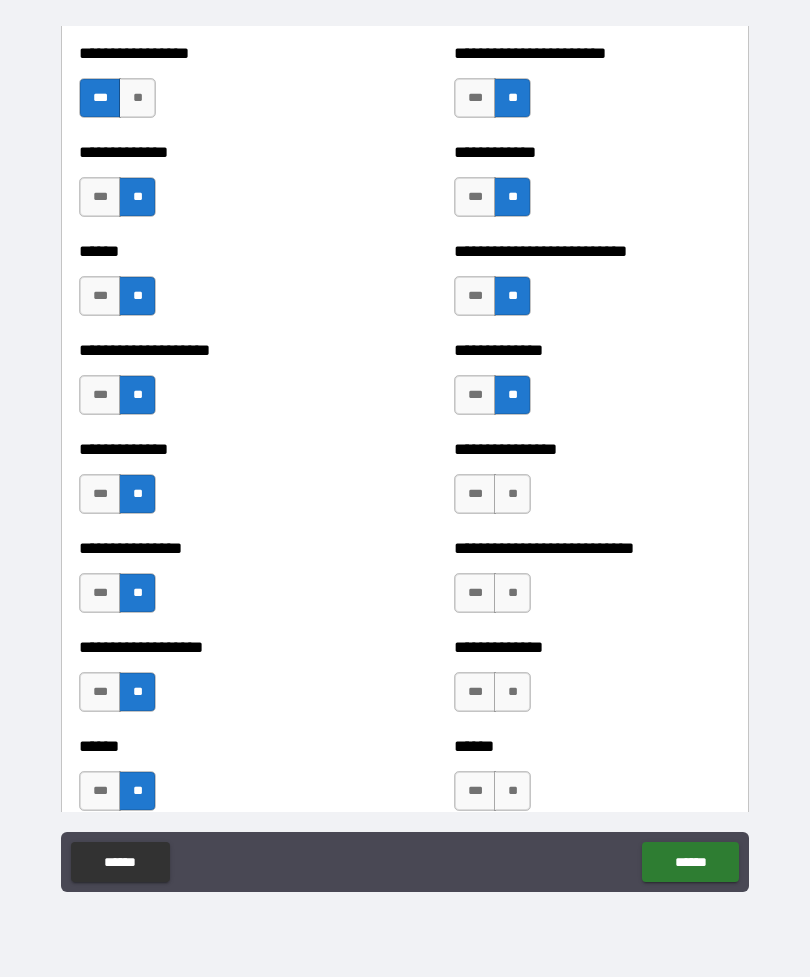 click on "**" at bounding box center (512, 494) 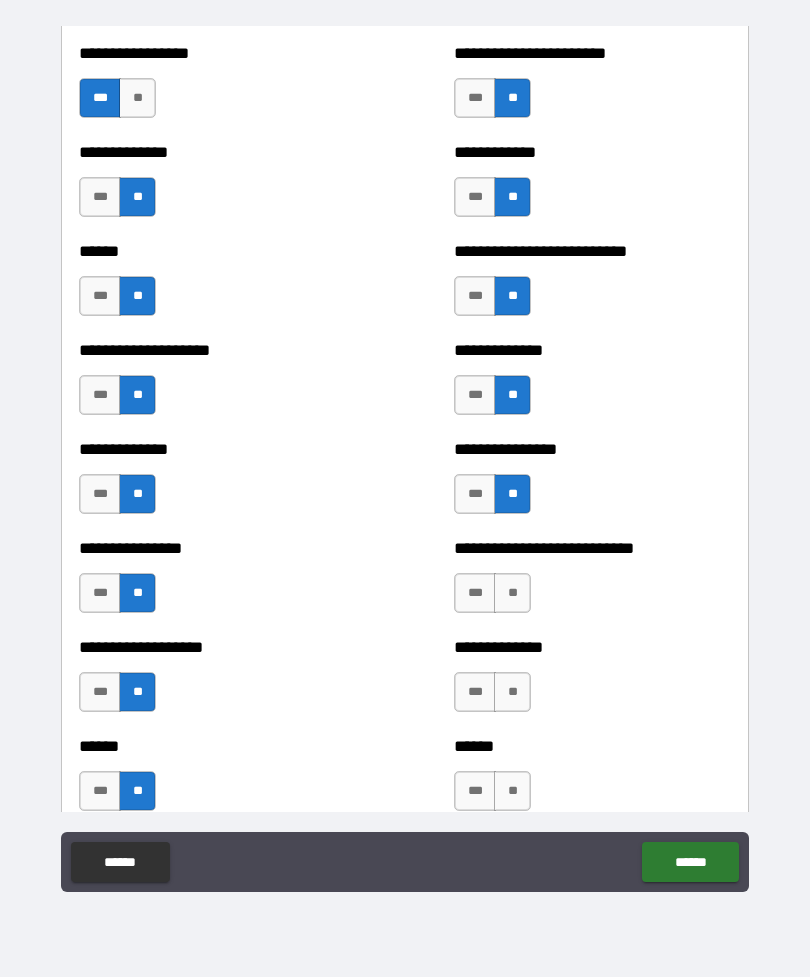 click on "**" at bounding box center [512, 593] 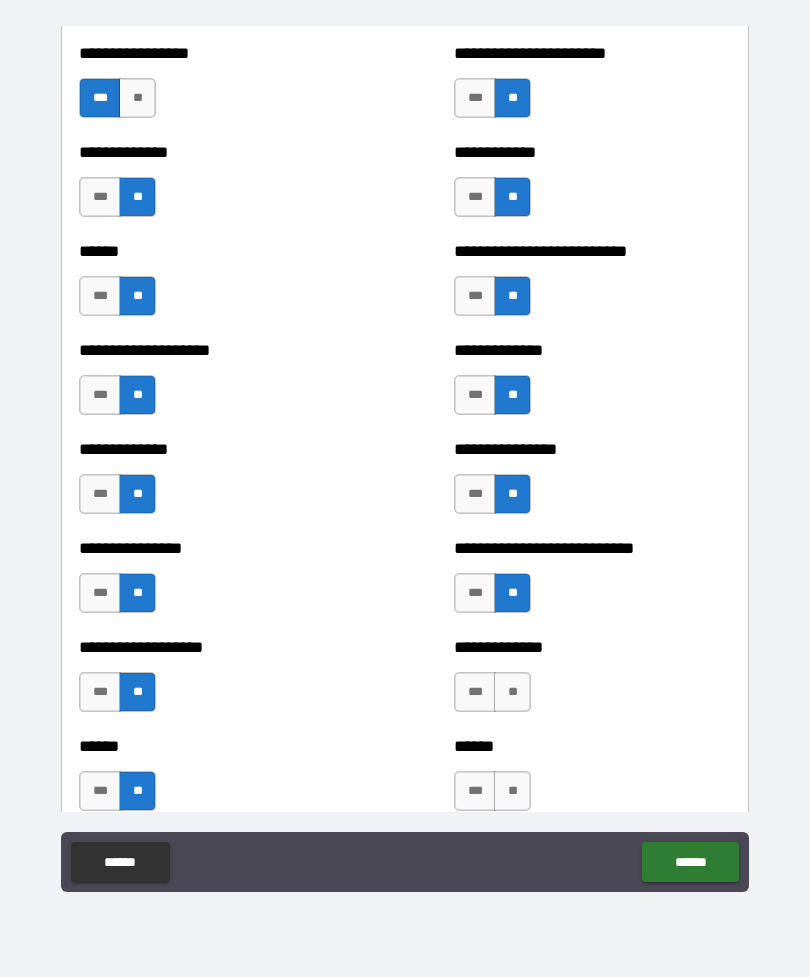 click on "**" at bounding box center (512, 692) 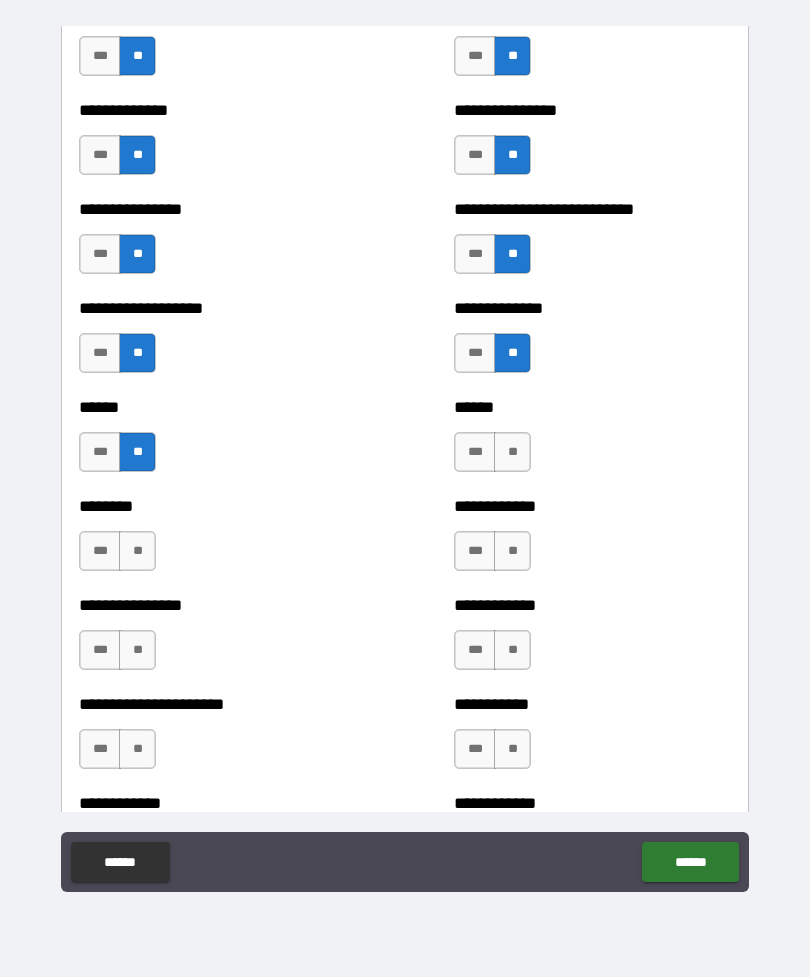 scroll, scrollTop: 3625, scrollLeft: 0, axis: vertical 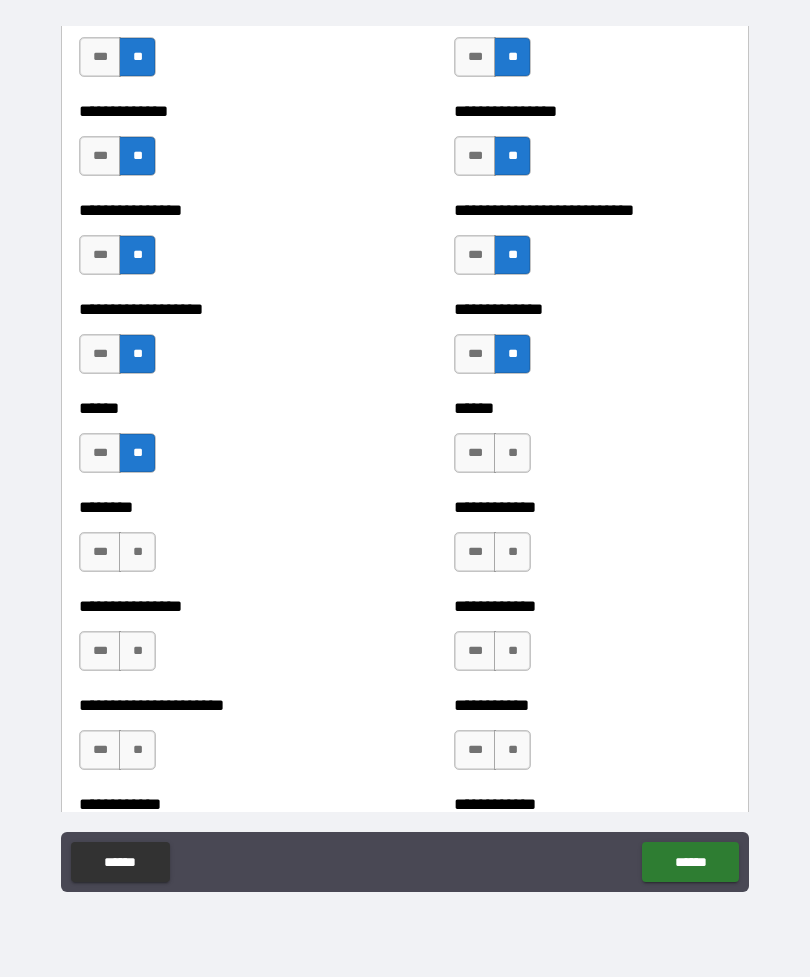 click on "**" at bounding box center [512, 453] 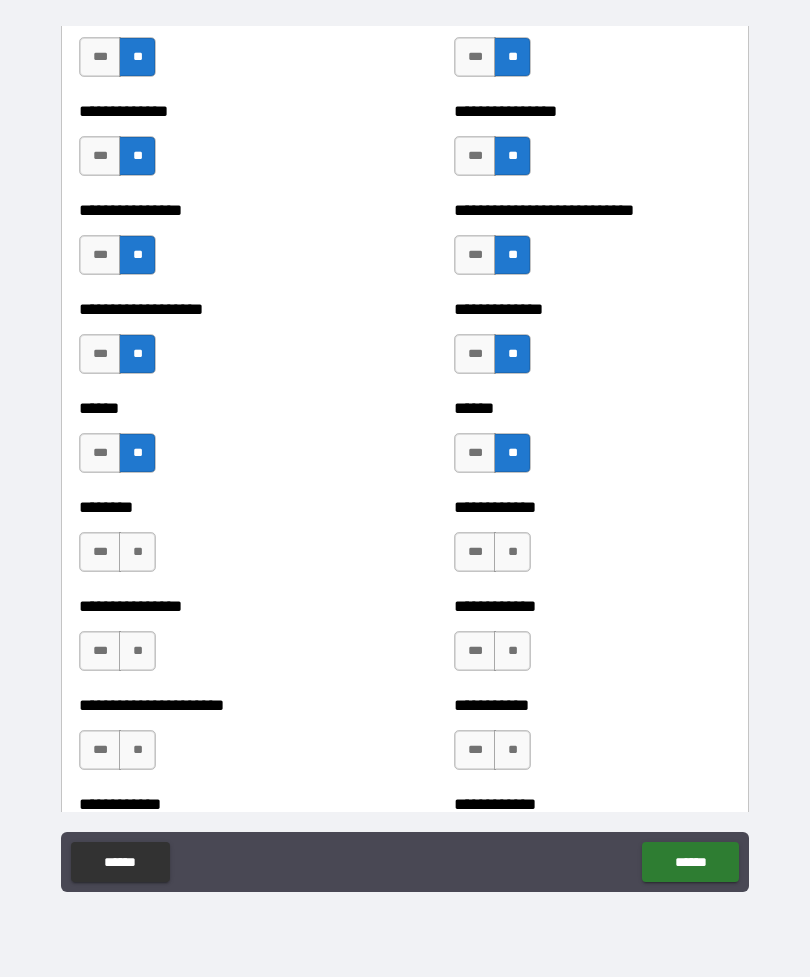 click on "**" at bounding box center (137, 552) 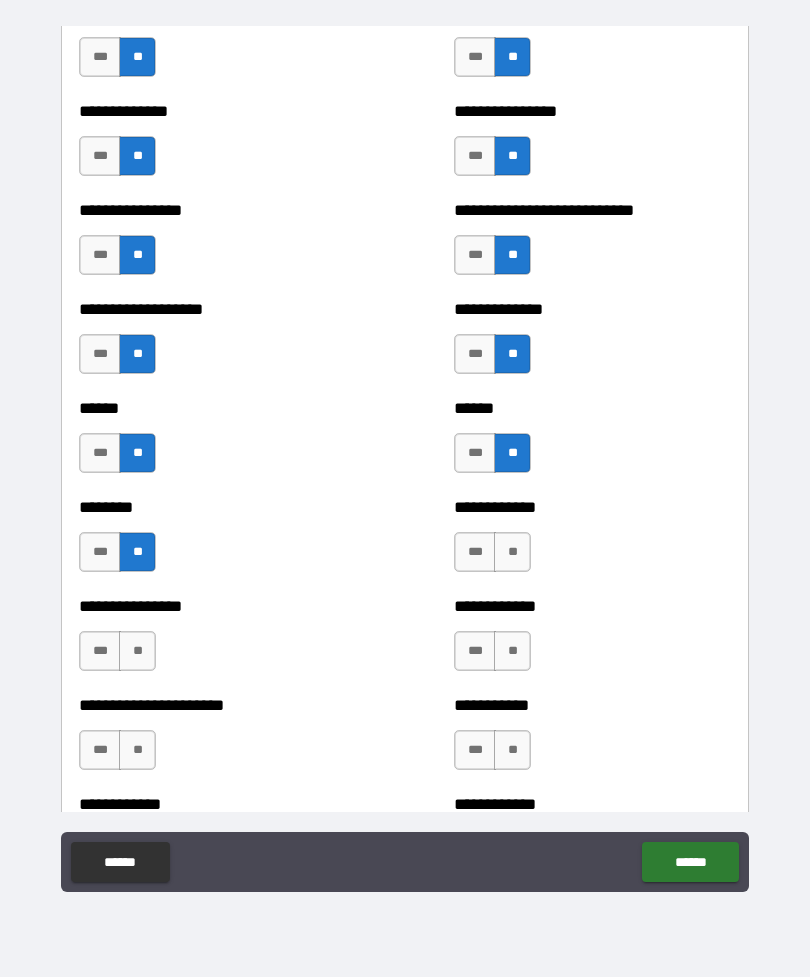 click on "**" at bounding box center (137, 651) 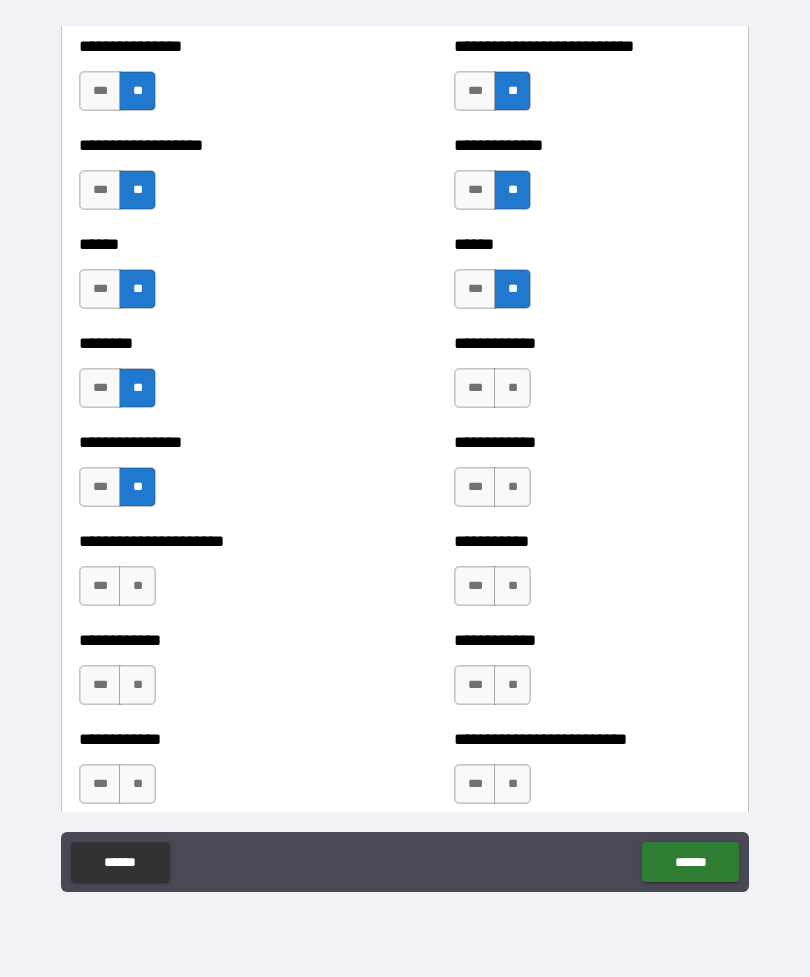 scroll, scrollTop: 3801, scrollLeft: 0, axis: vertical 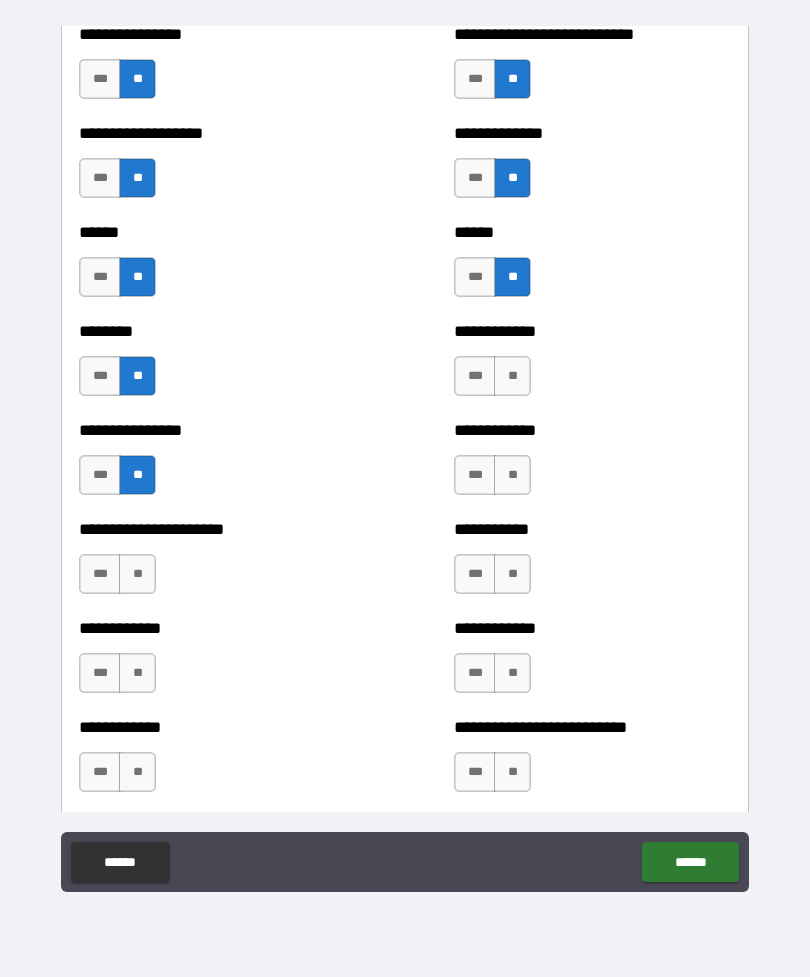 click on "**" at bounding box center [137, 574] 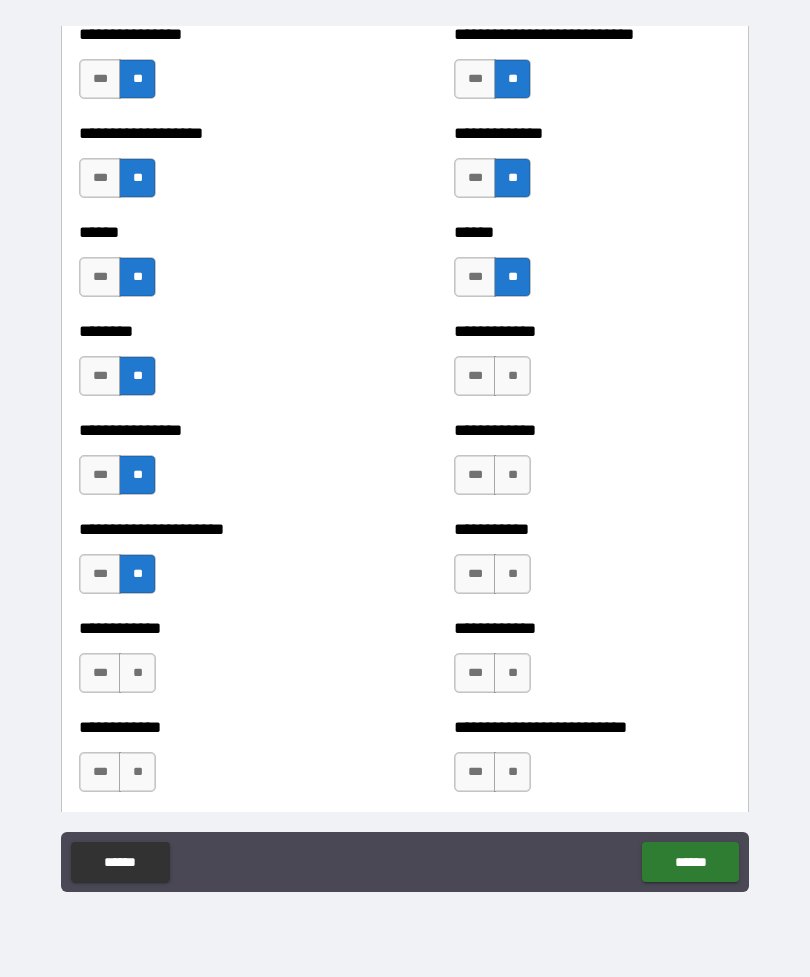 click on "**" at bounding box center (137, 673) 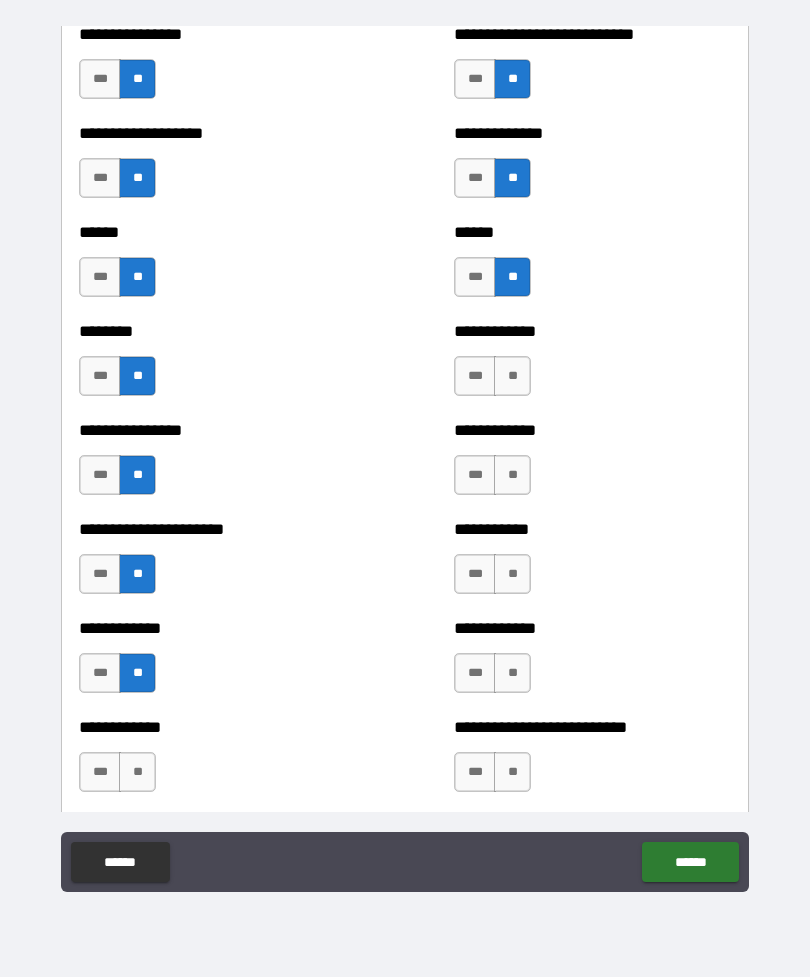 click on "**" at bounding box center [137, 772] 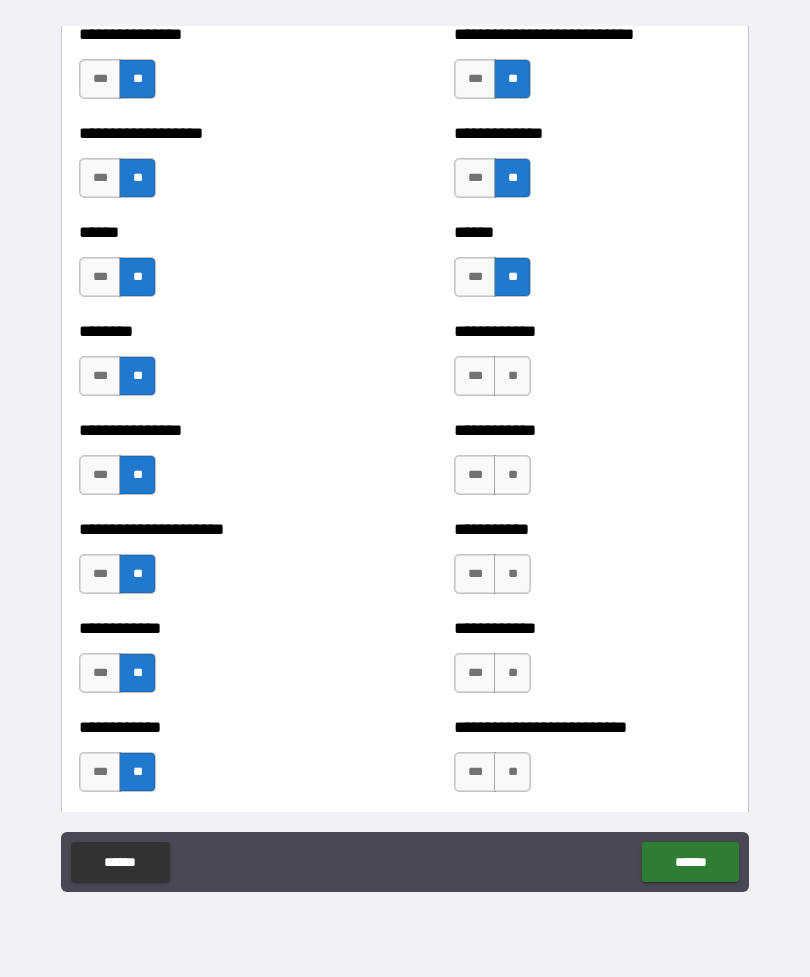 click on "**" at bounding box center (512, 376) 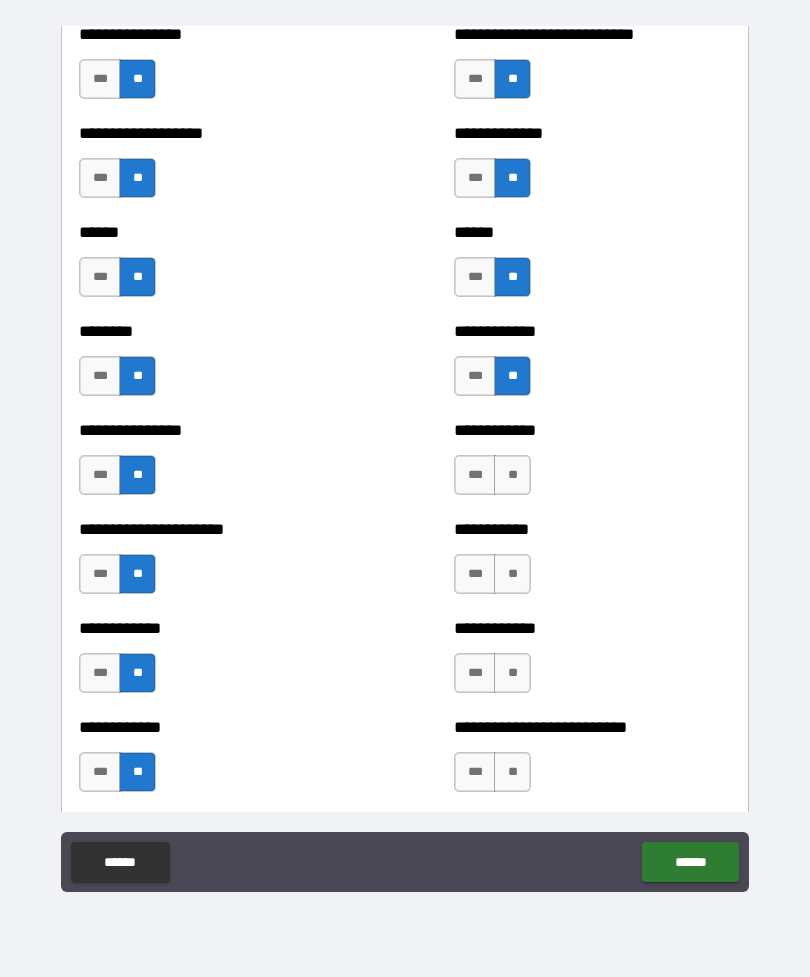 click on "**" at bounding box center (512, 475) 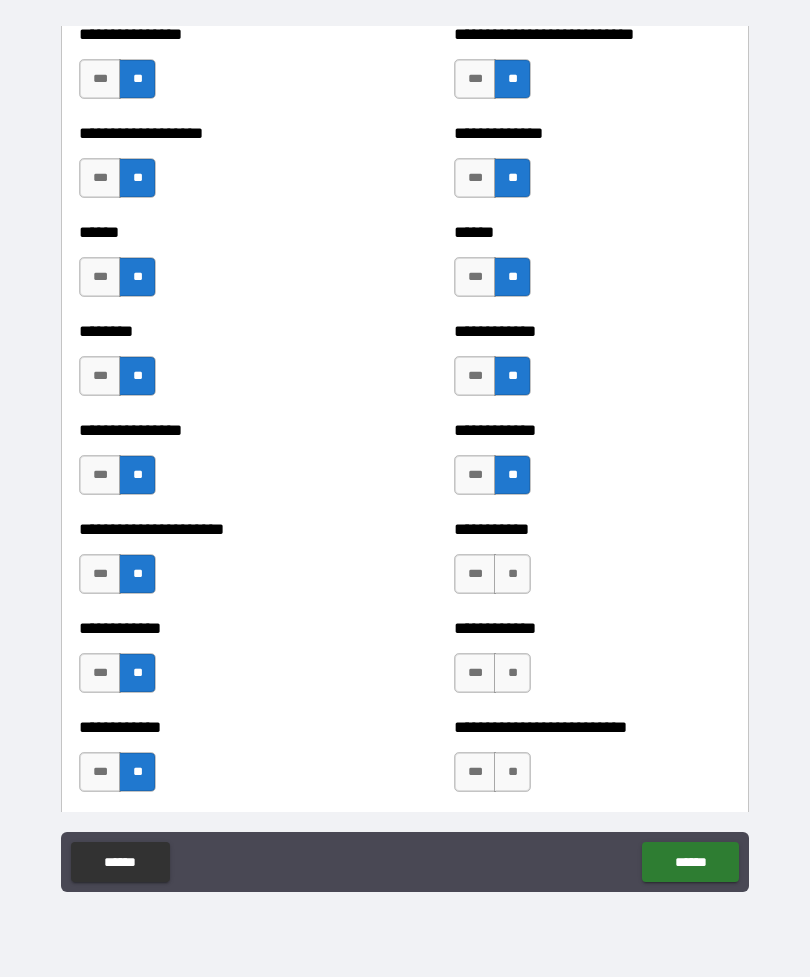 click on "**" at bounding box center (512, 574) 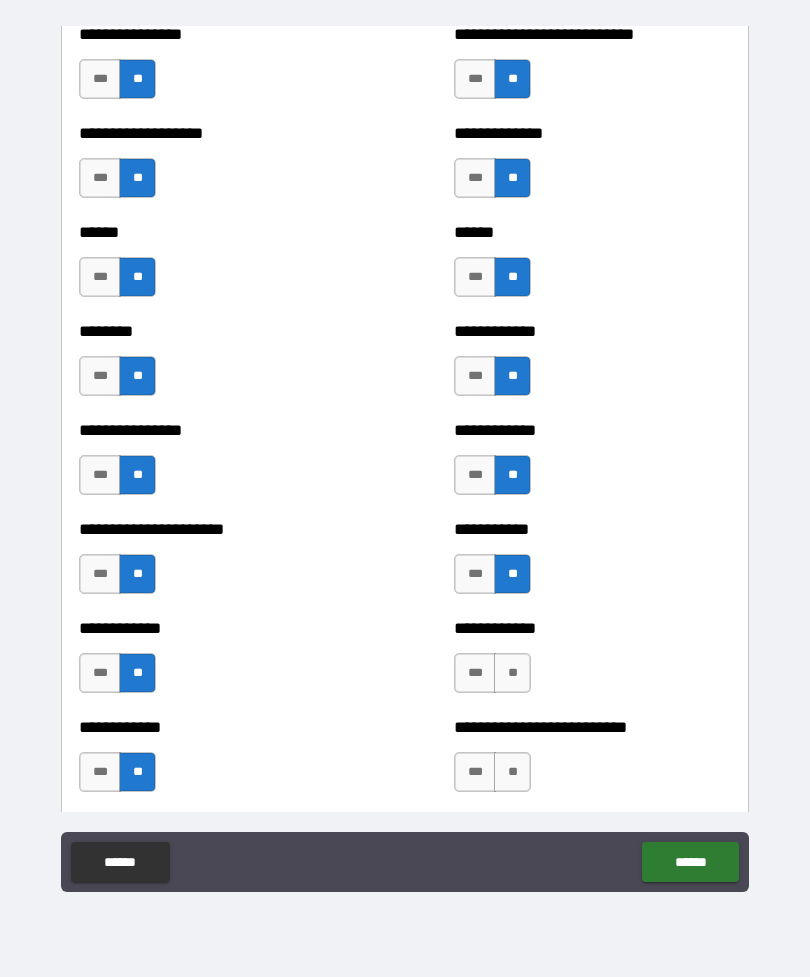 click on "**" at bounding box center [512, 673] 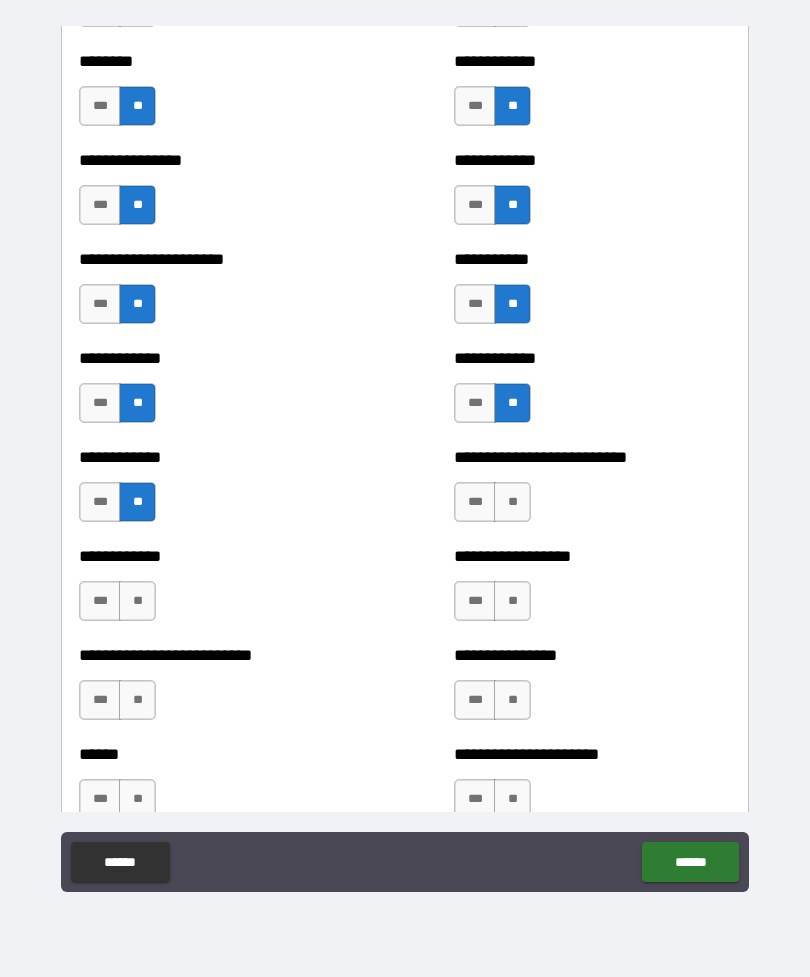 scroll, scrollTop: 4073, scrollLeft: 0, axis: vertical 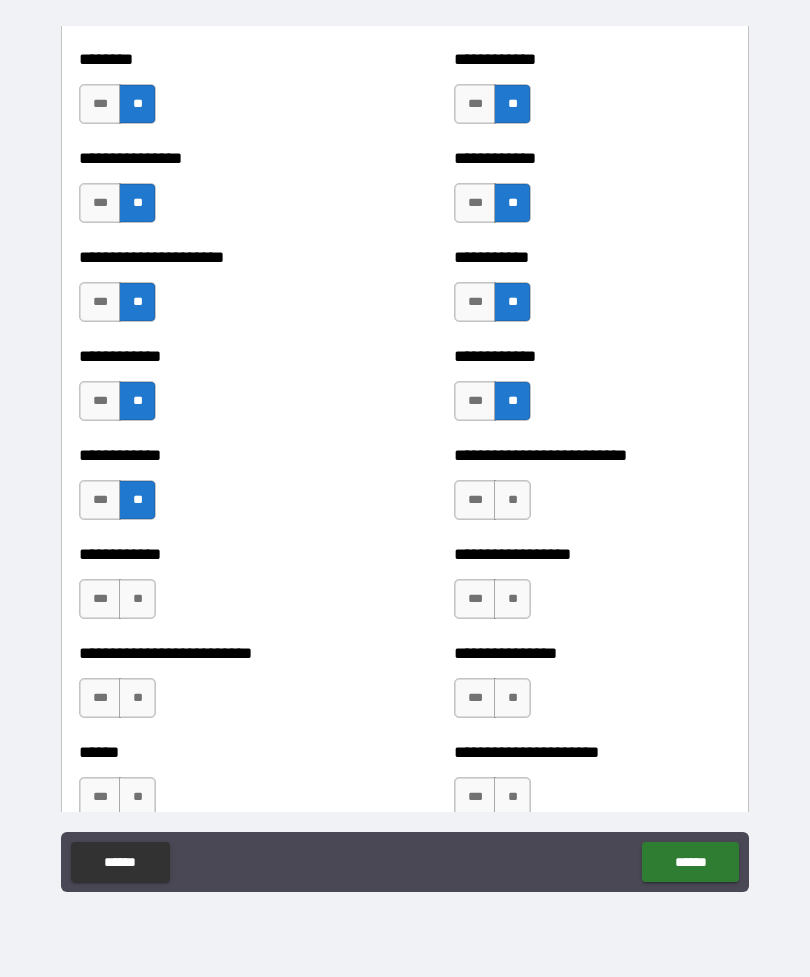 click on "**" at bounding box center (512, 500) 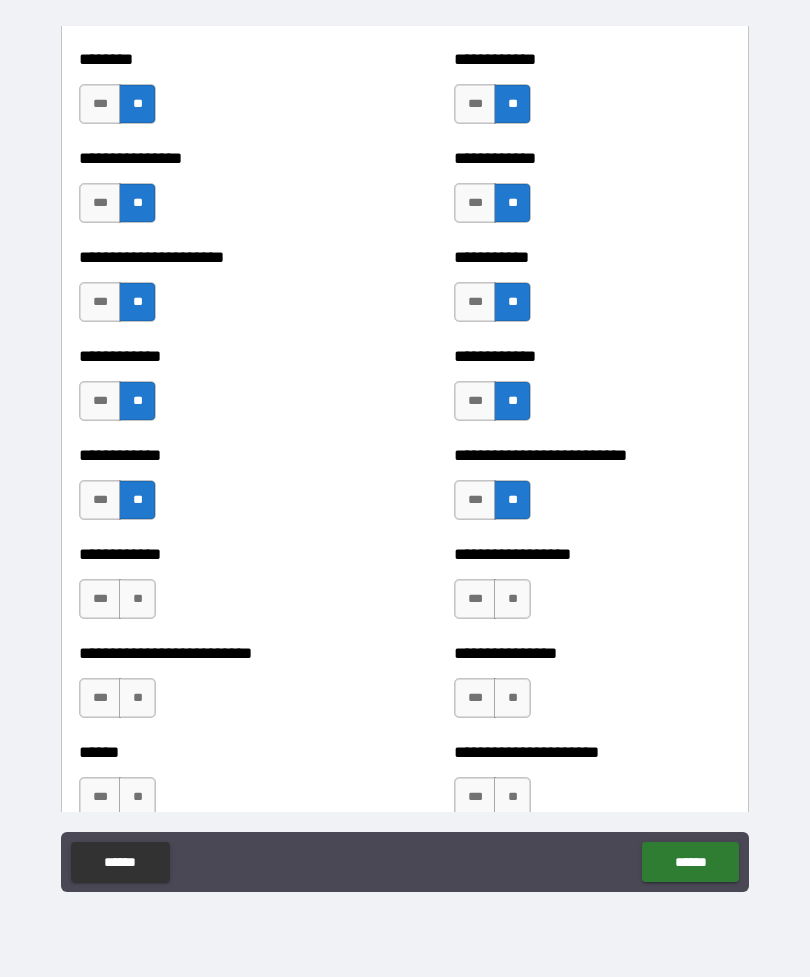 click on "**" at bounding box center [512, 599] 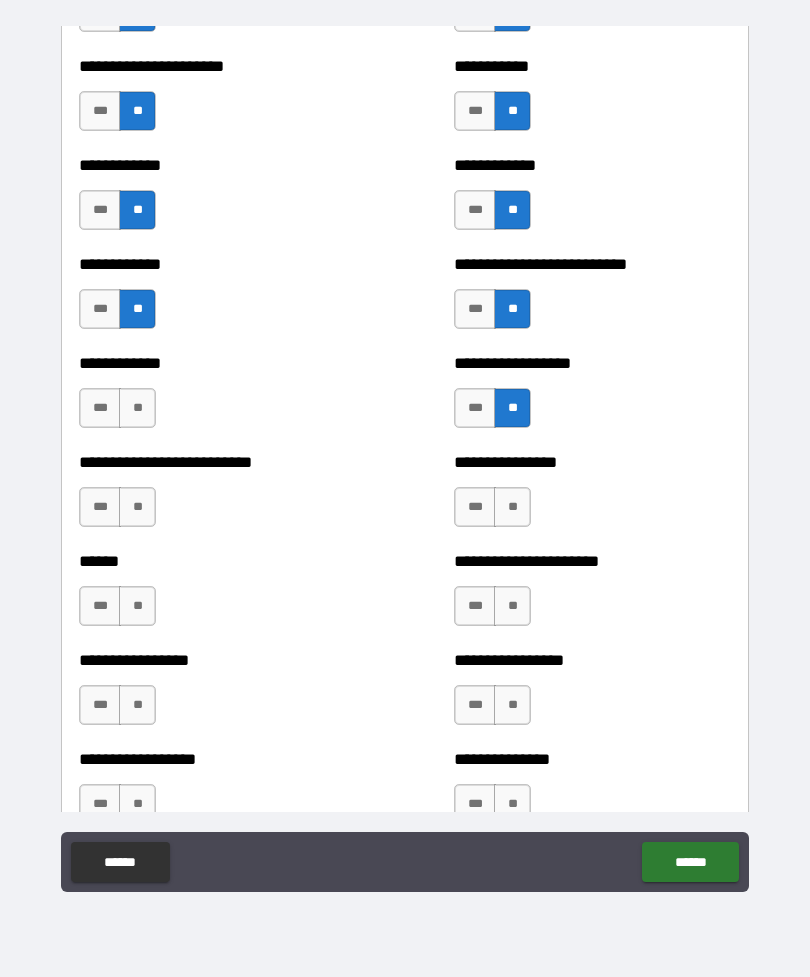 scroll, scrollTop: 4270, scrollLeft: 0, axis: vertical 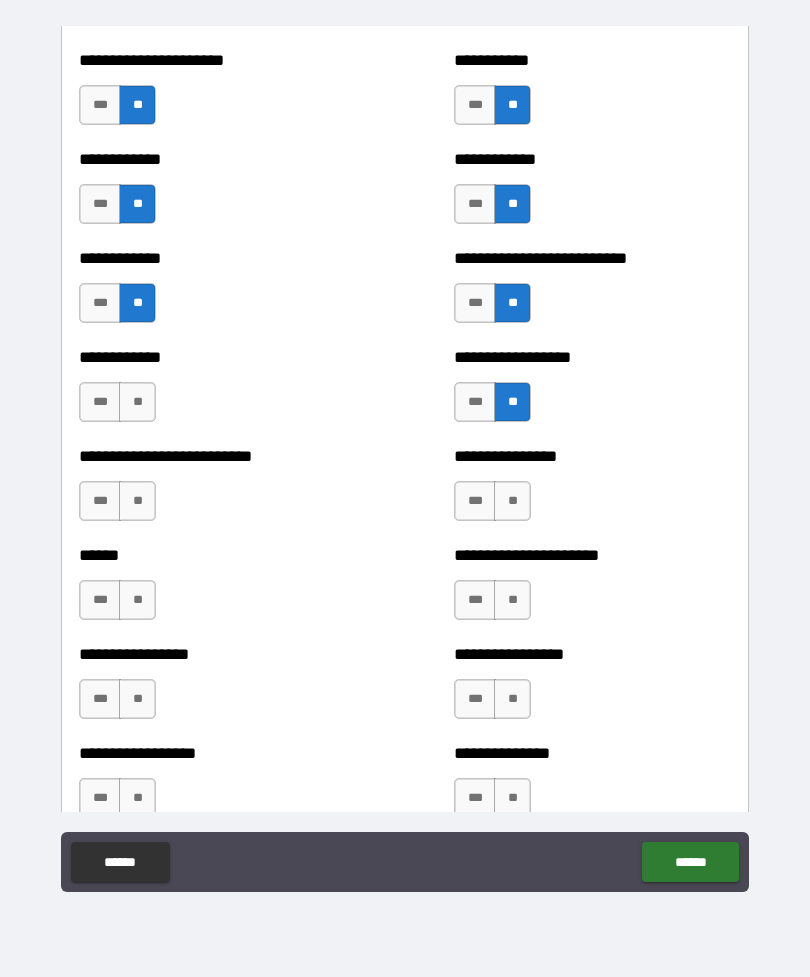 click on "**" at bounding box center [137, 402] 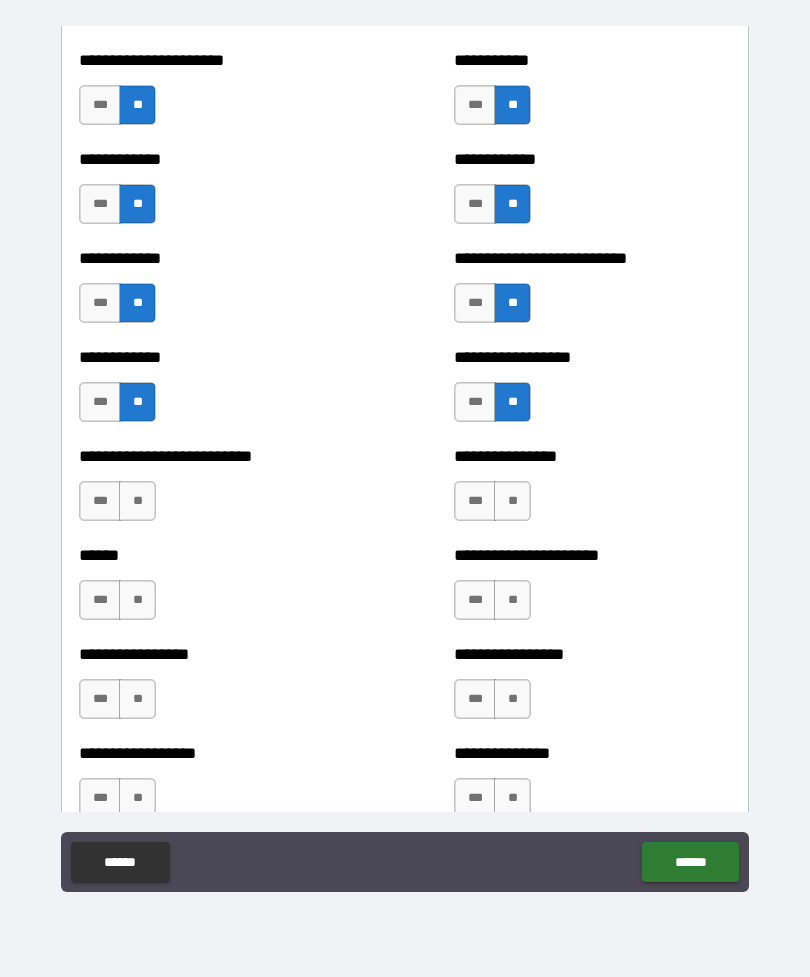click on "**" at bounding box center (137, 501) 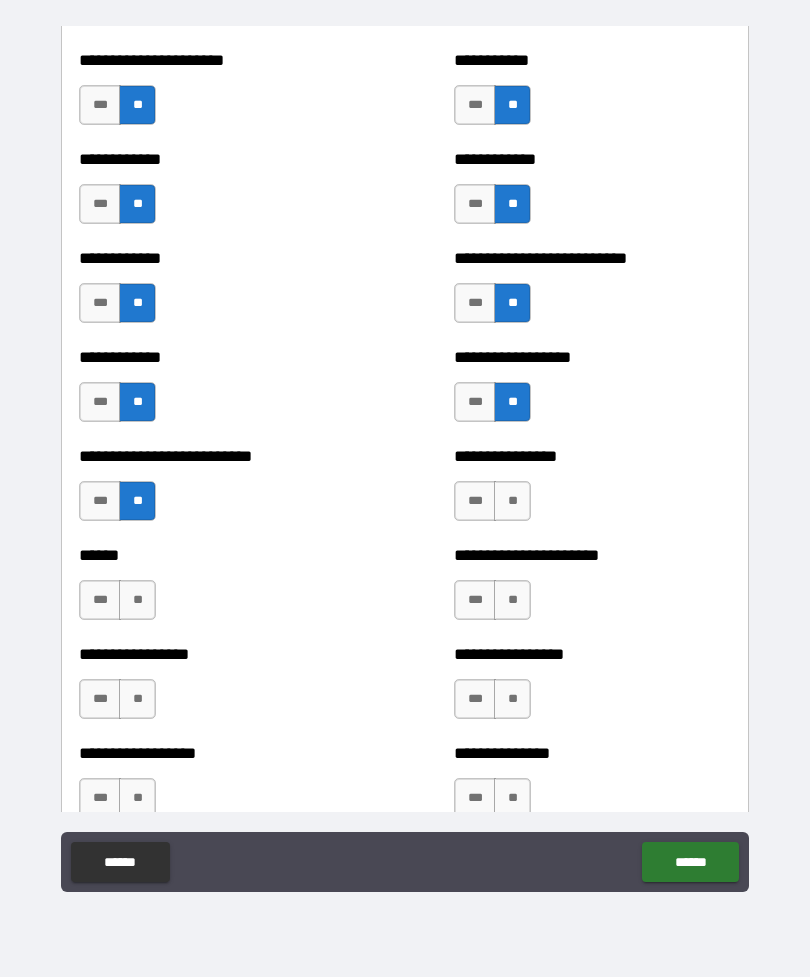 click on "**" at bounding box center (137, 600) 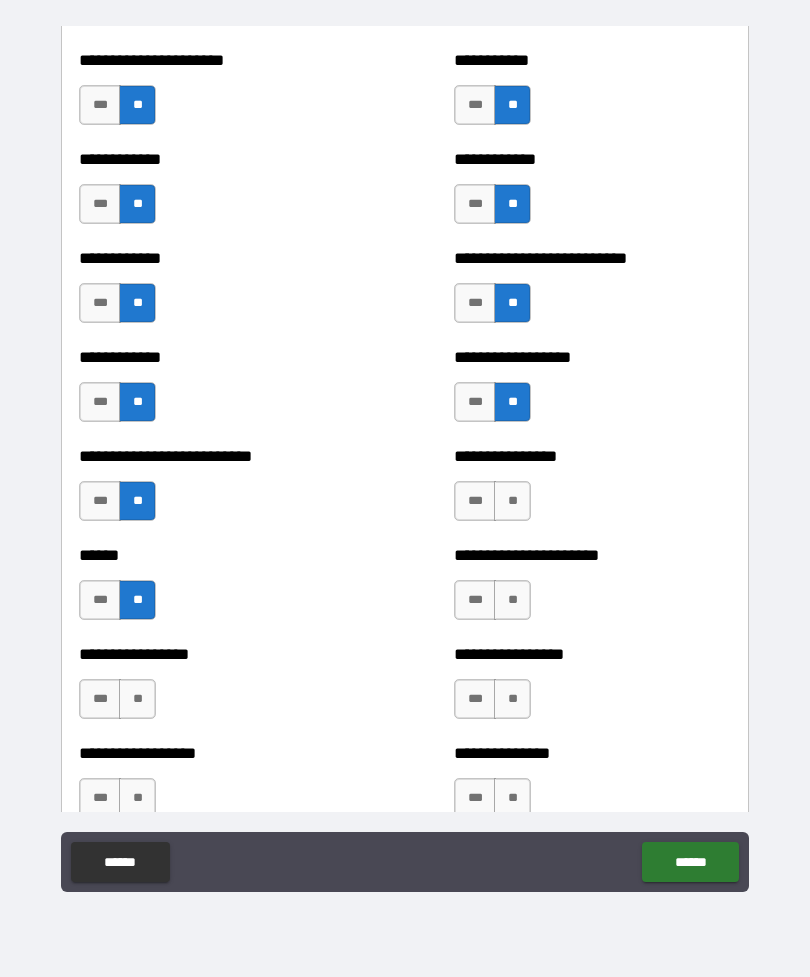 click on "**" at bounding box center [137, 699] 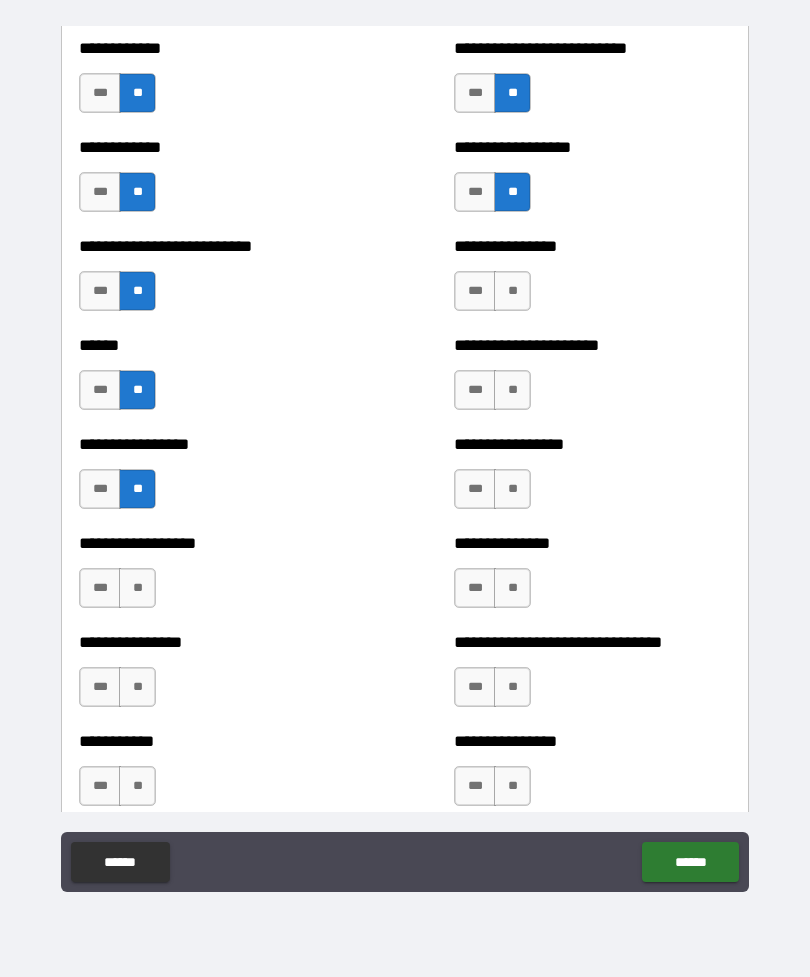scroll, scrollTop: 4481, scrollLeft: 0, axis: vertical 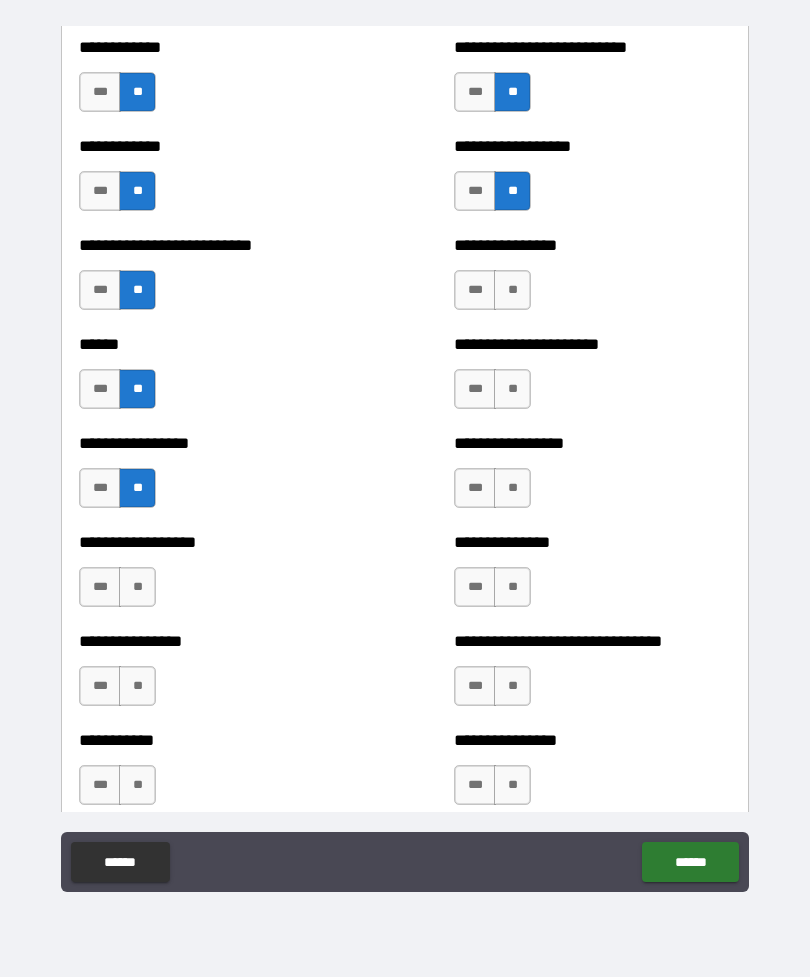 click on "**" at bounding box center [137, 587] 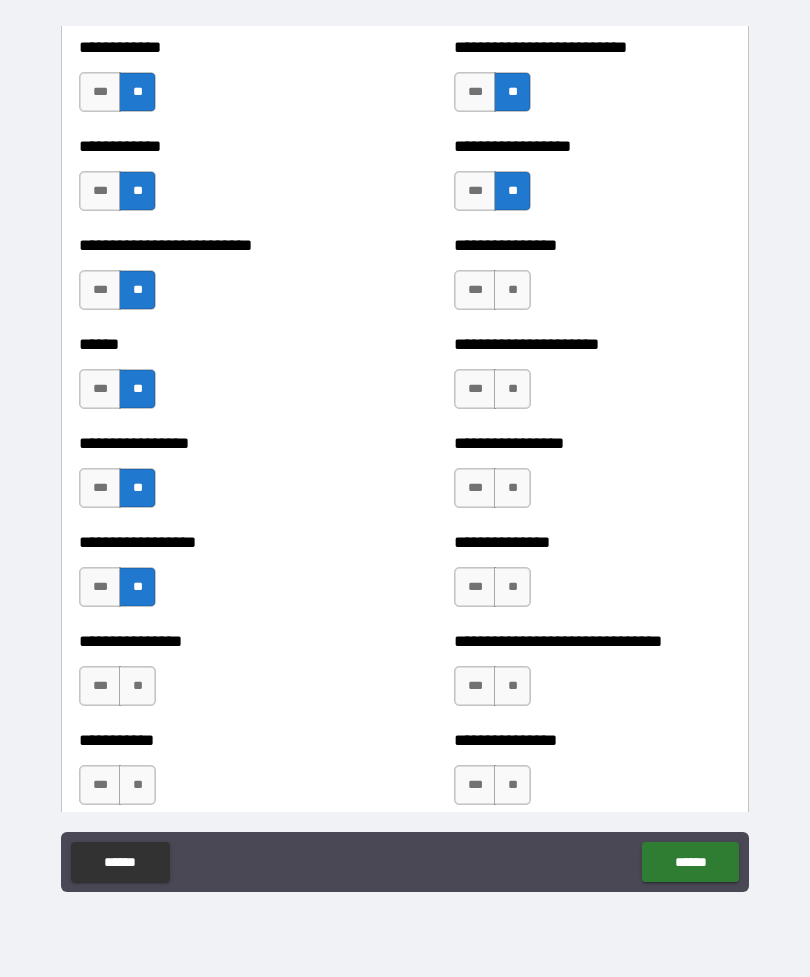 click on "**" at bounding box center (137, 686) 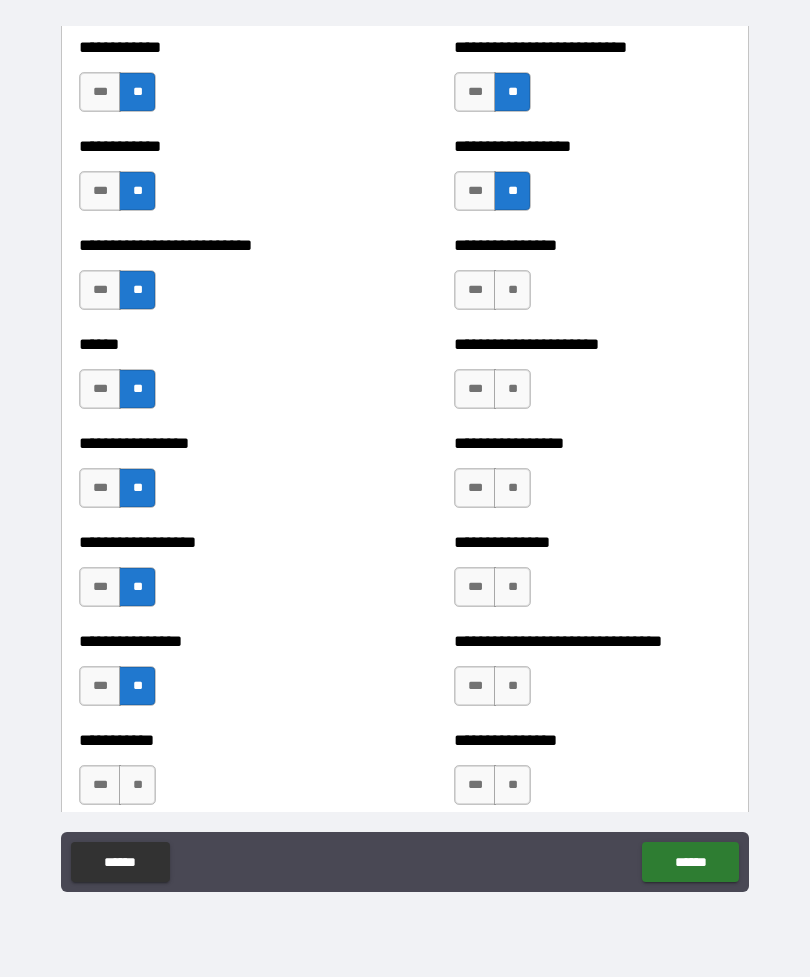 click on "**" at bounding box center (137, 785) 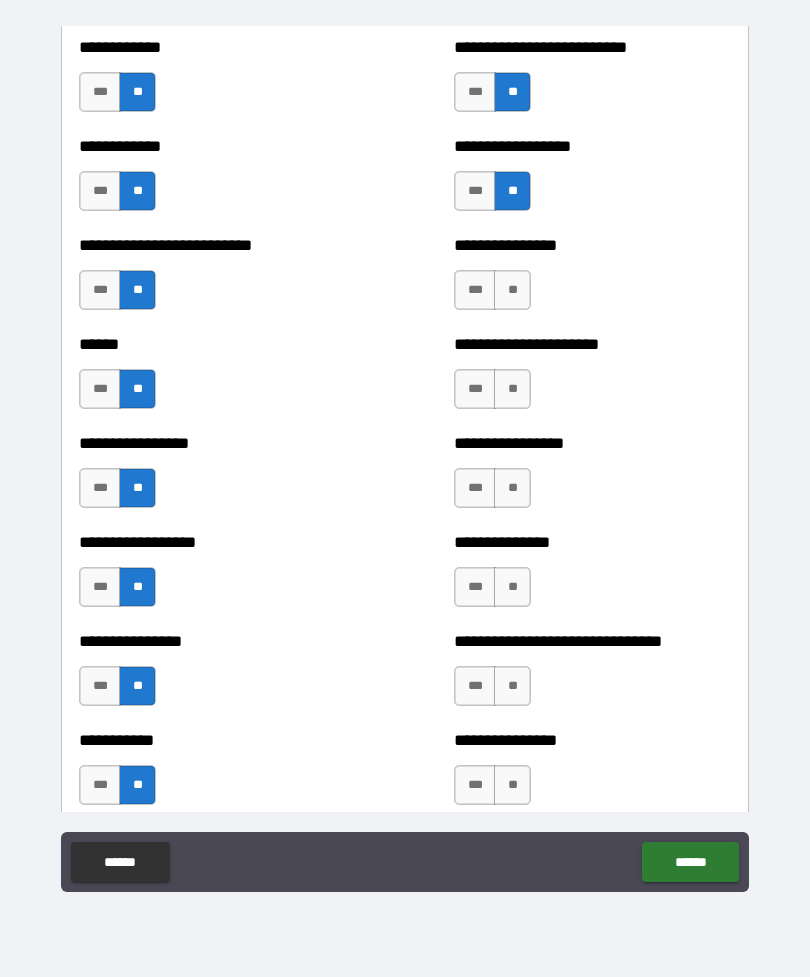 click on "**" at bounding box center [512, 290] 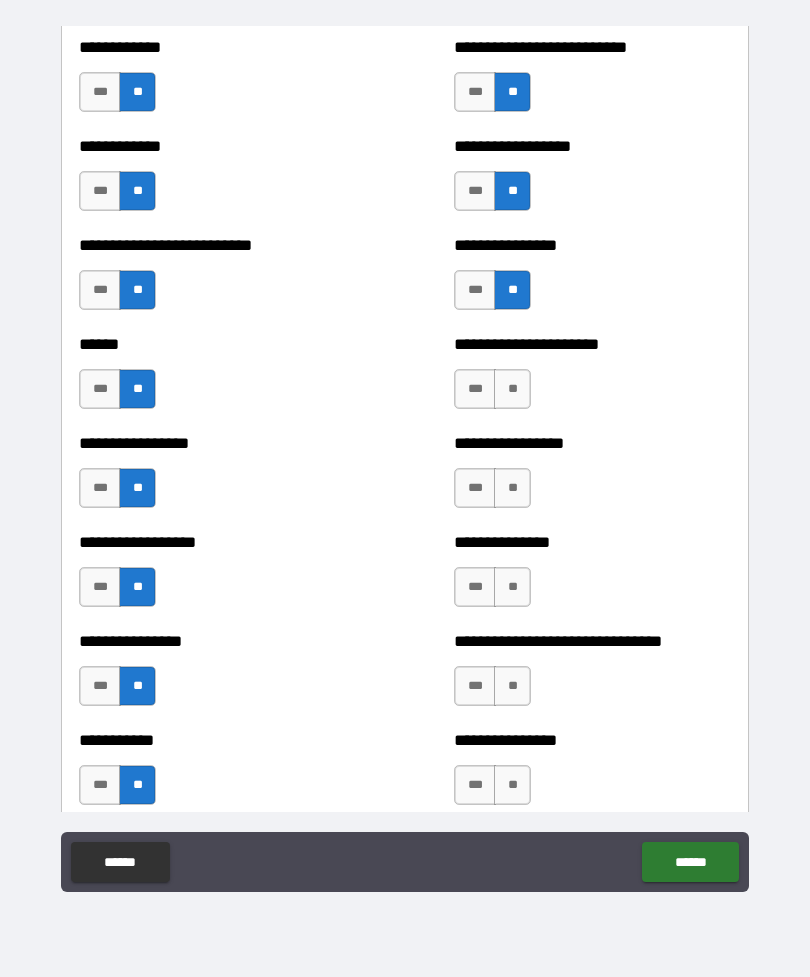 click on "**" at bounding box center (512, 389) 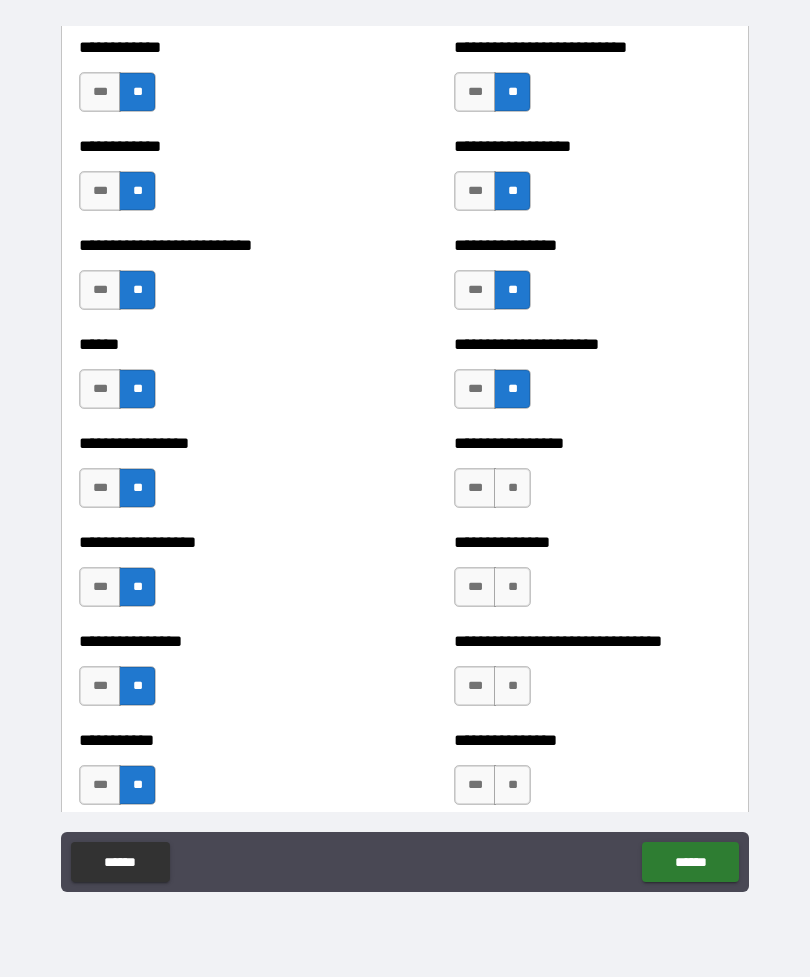 click on "**" at bounding box center [512, 488] 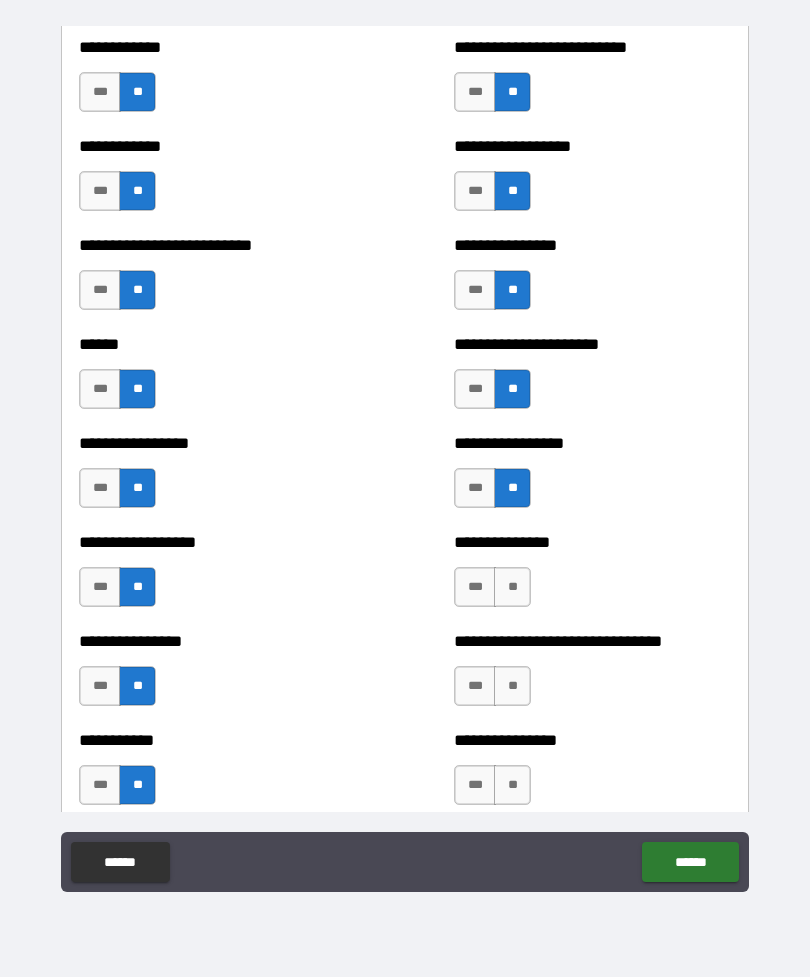 click on "**" at bounding box center [512, 587] 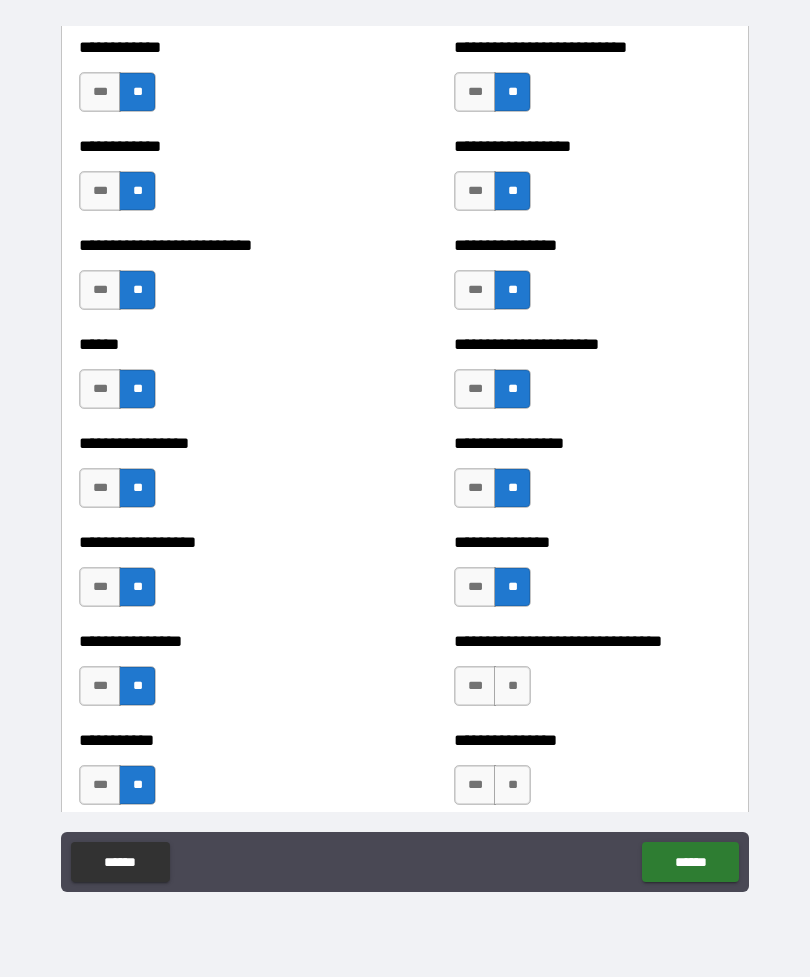 click on "**" at bounding box center (512, 686) 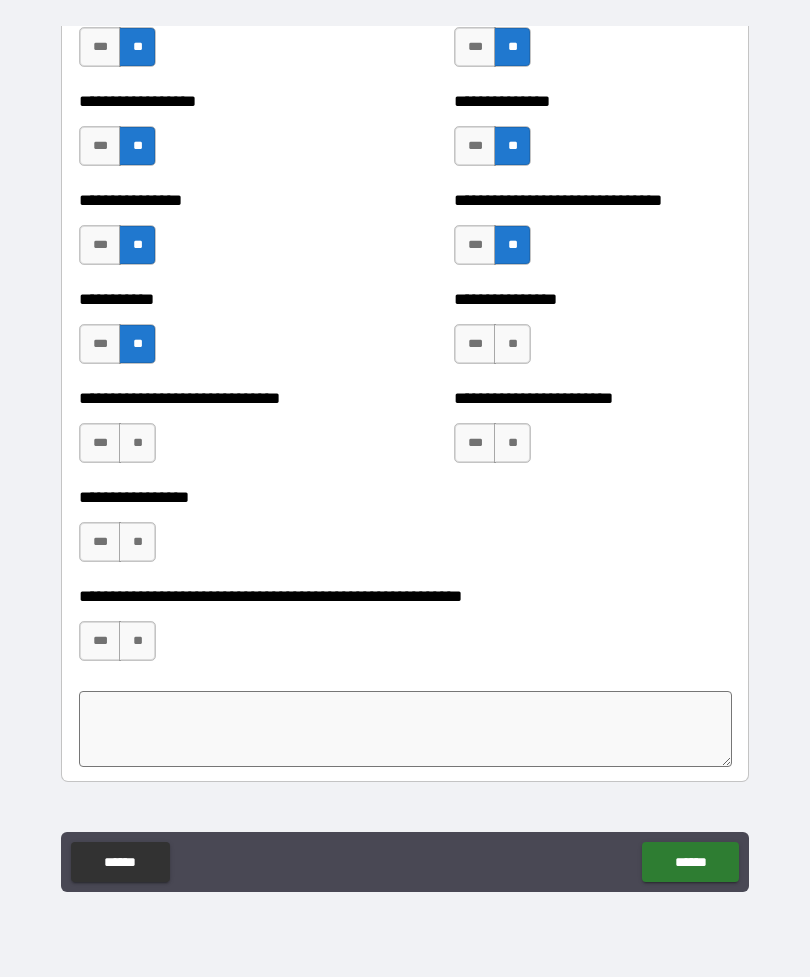 scroll, scrollTop: 4933, scrollLeft: 0, axis: vertical 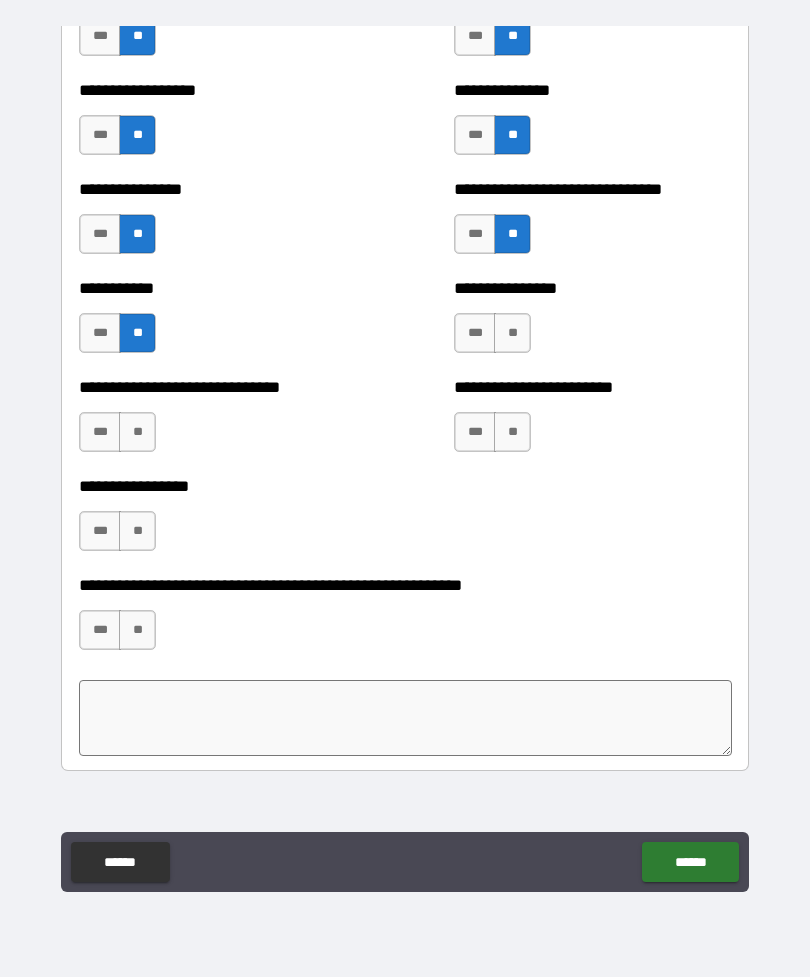 click on "**" at bounding box center (512, 333) 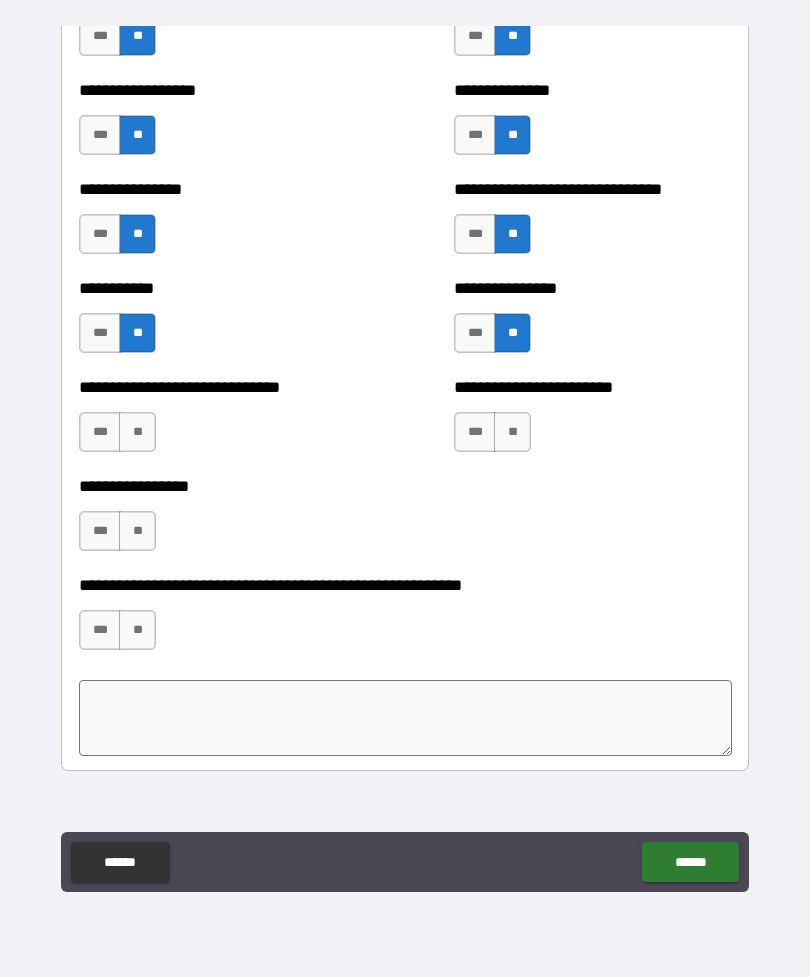 click on "**" at bounding box center (512, 432) 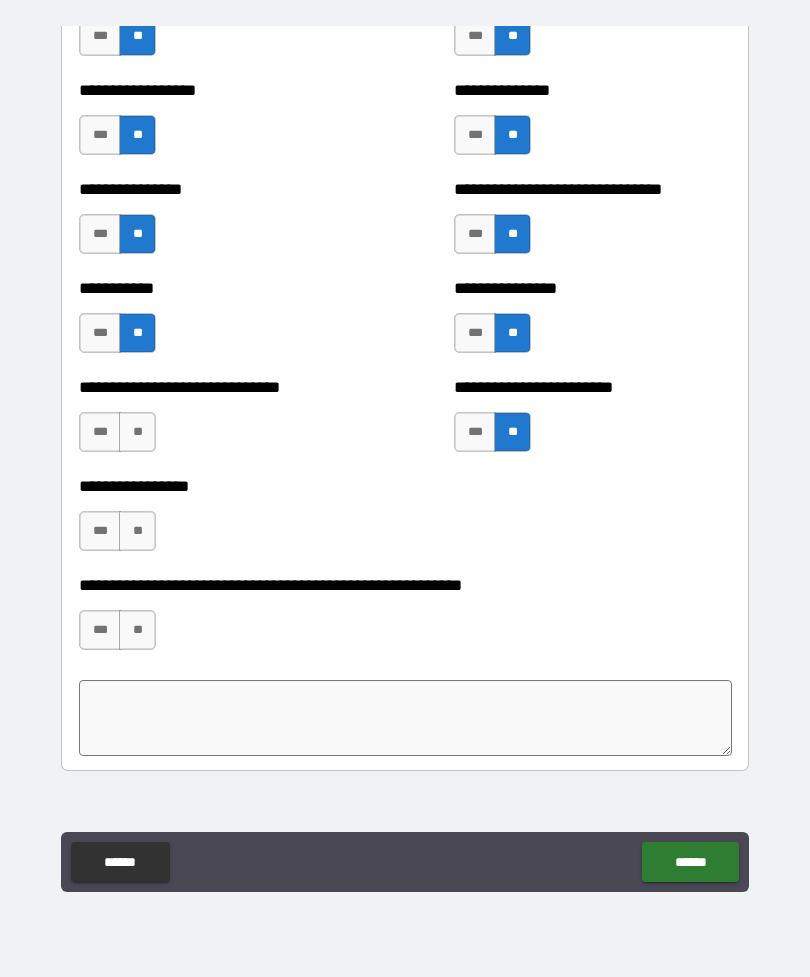click on "**" at bounding box center (137, 432) 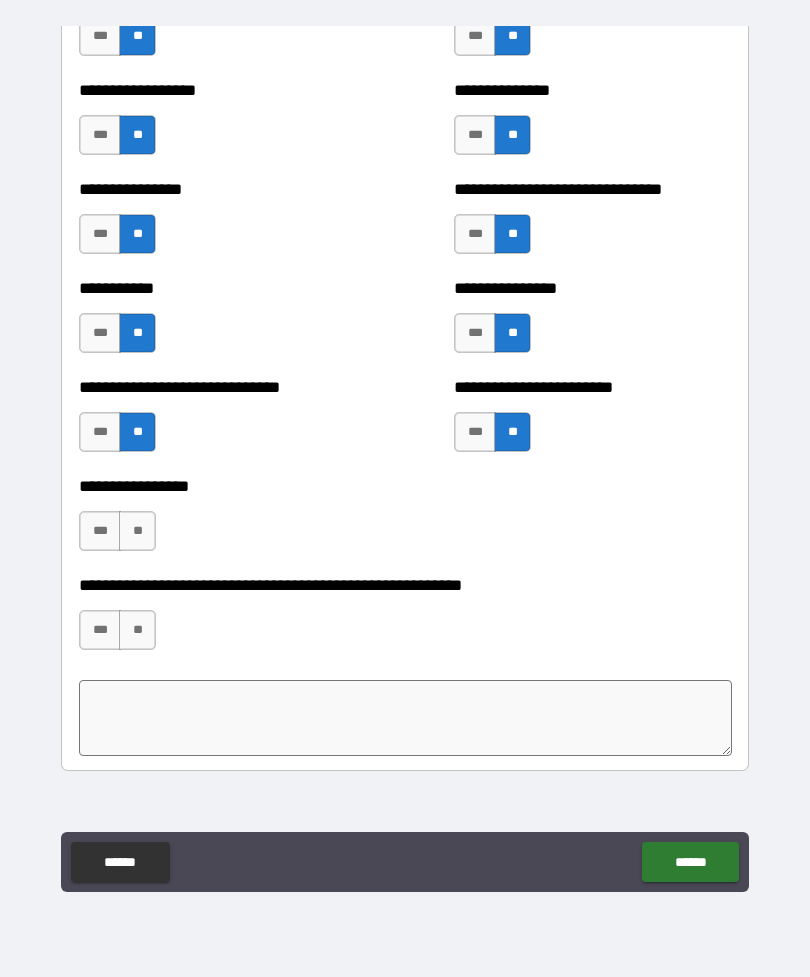 click on "**" at bounding box center (137, 531) 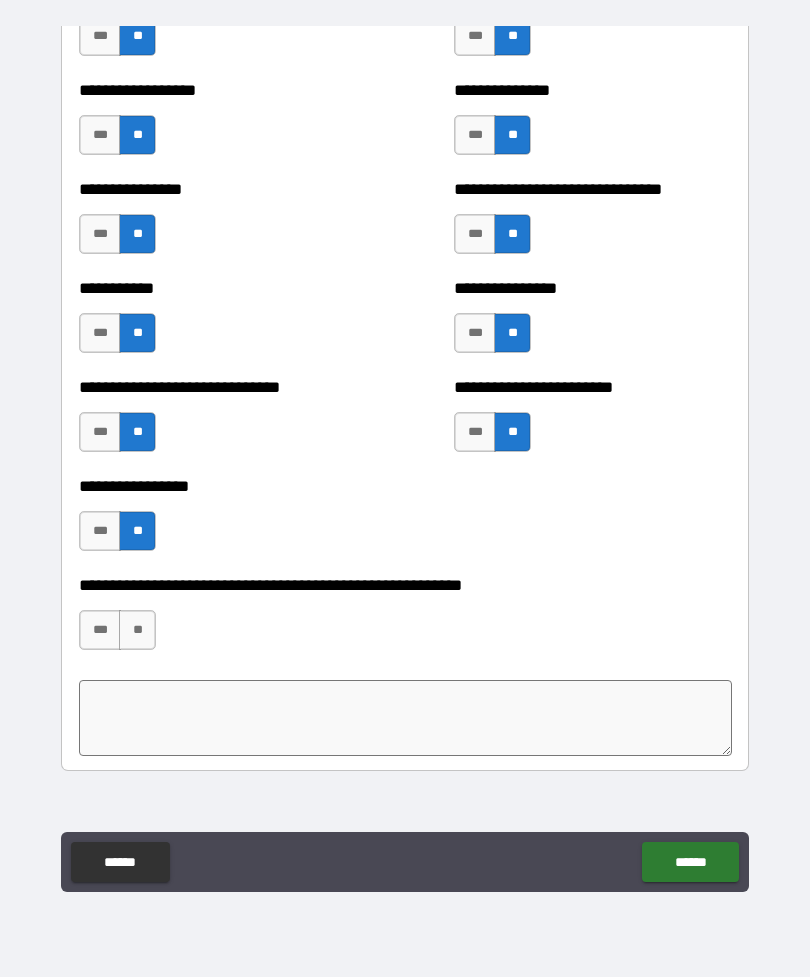 click on "**" at bounding box center (137, 630) 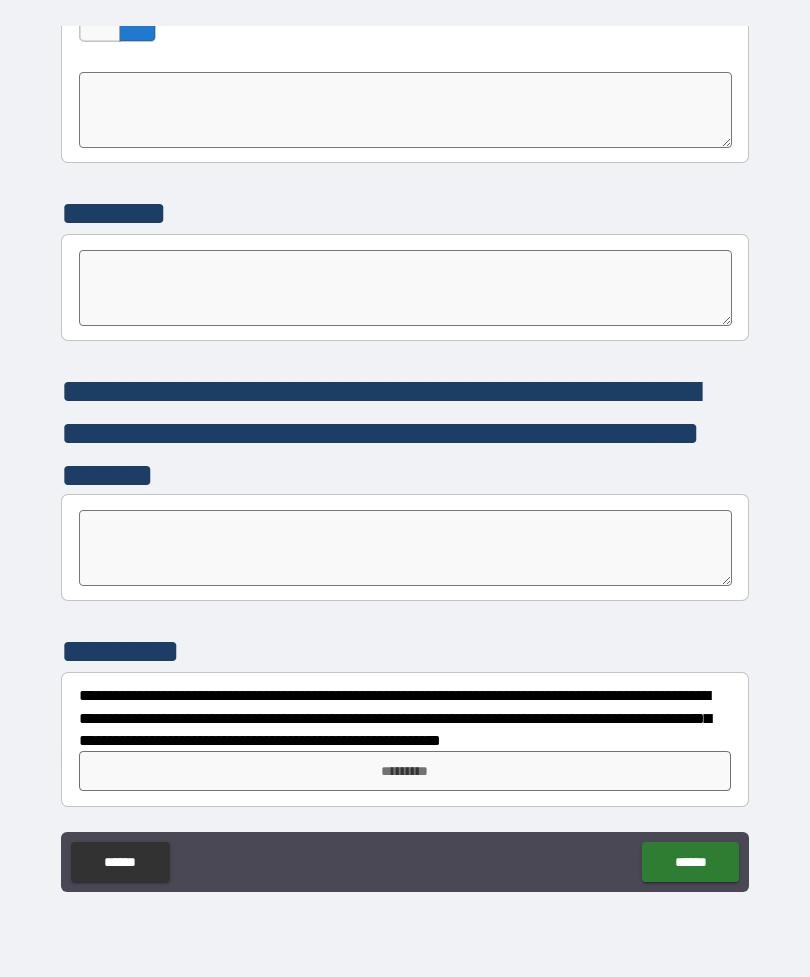 scroll, scrollTop: 5541, scrollLeft: 0, axis: vertical 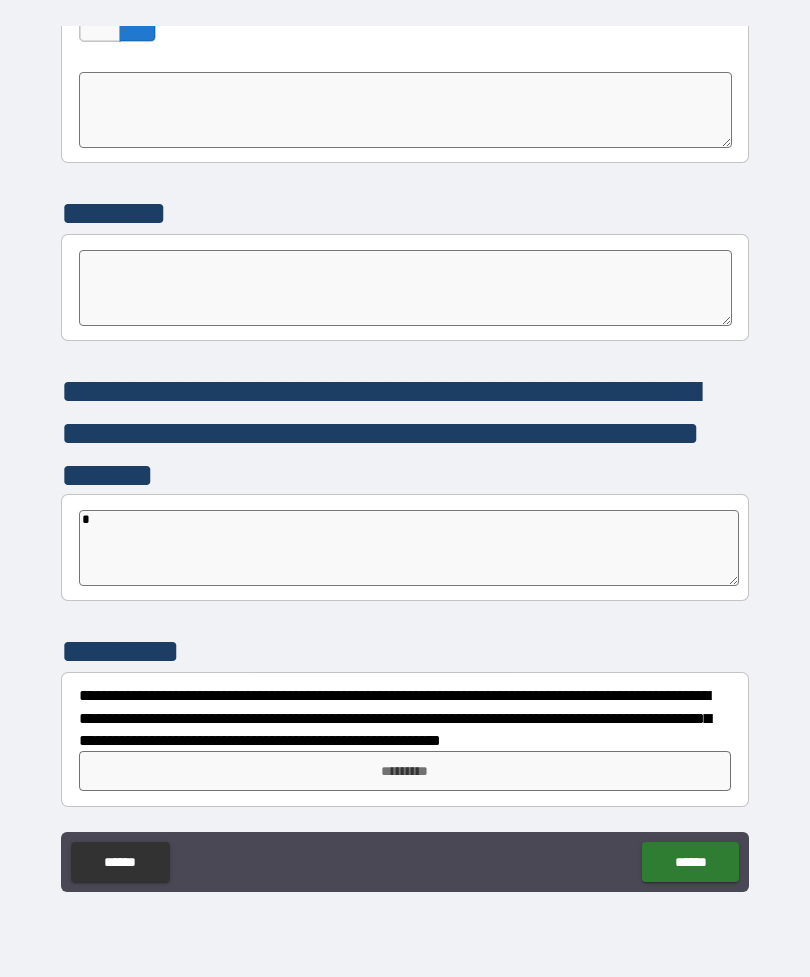 type on "*" 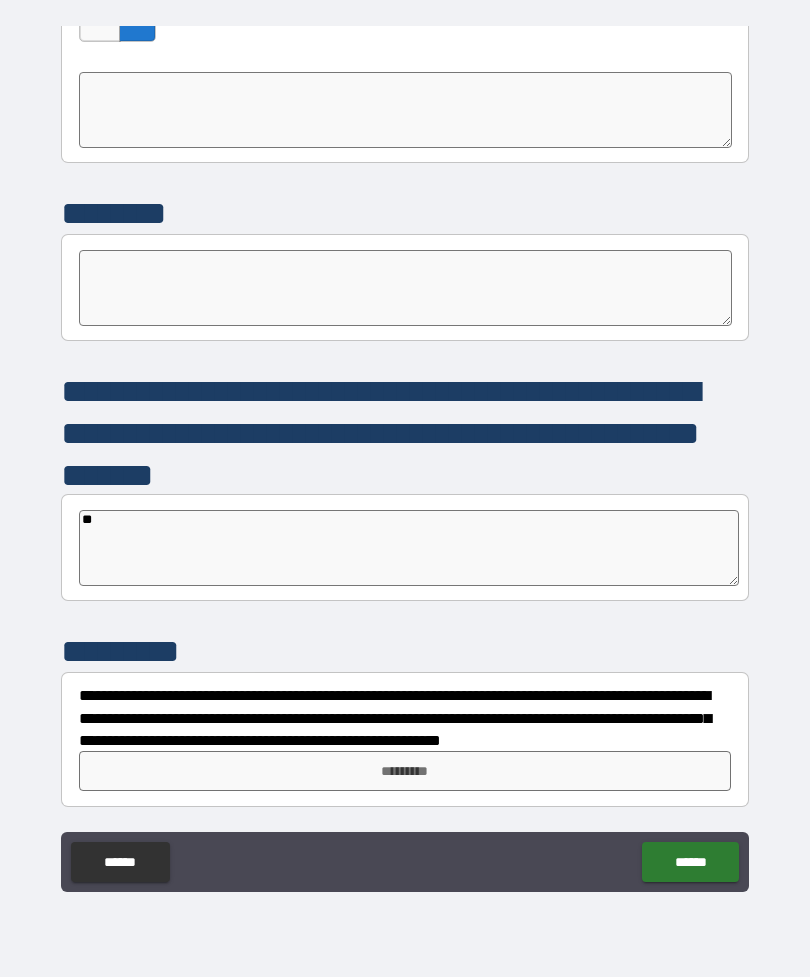type on "*" 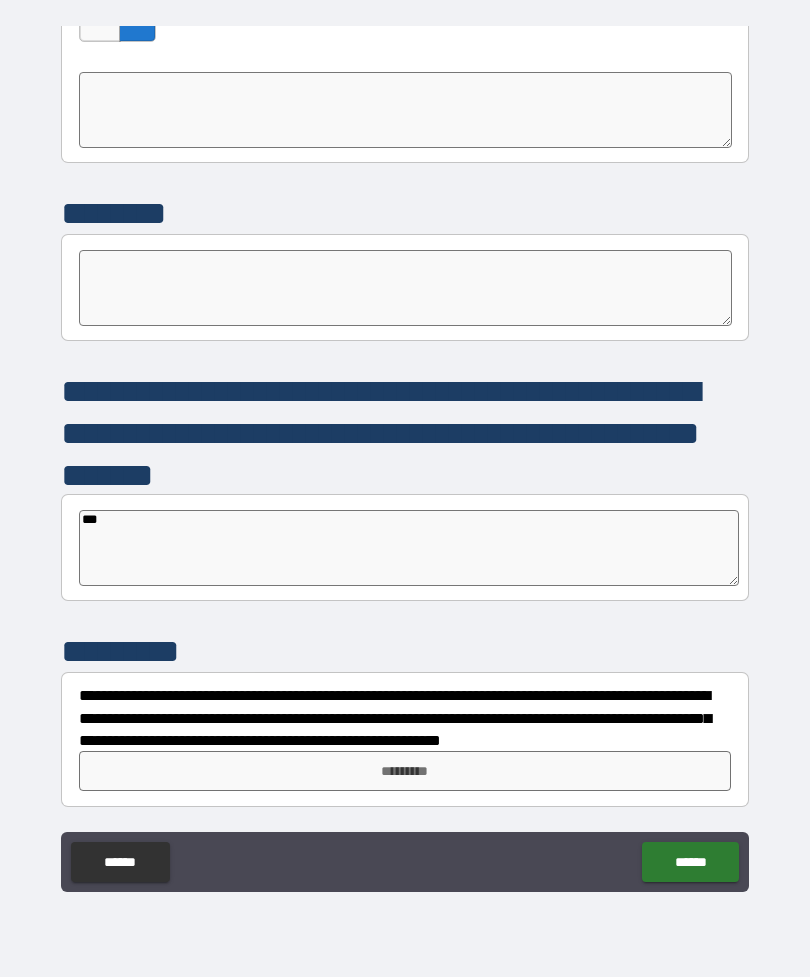 type on "*" 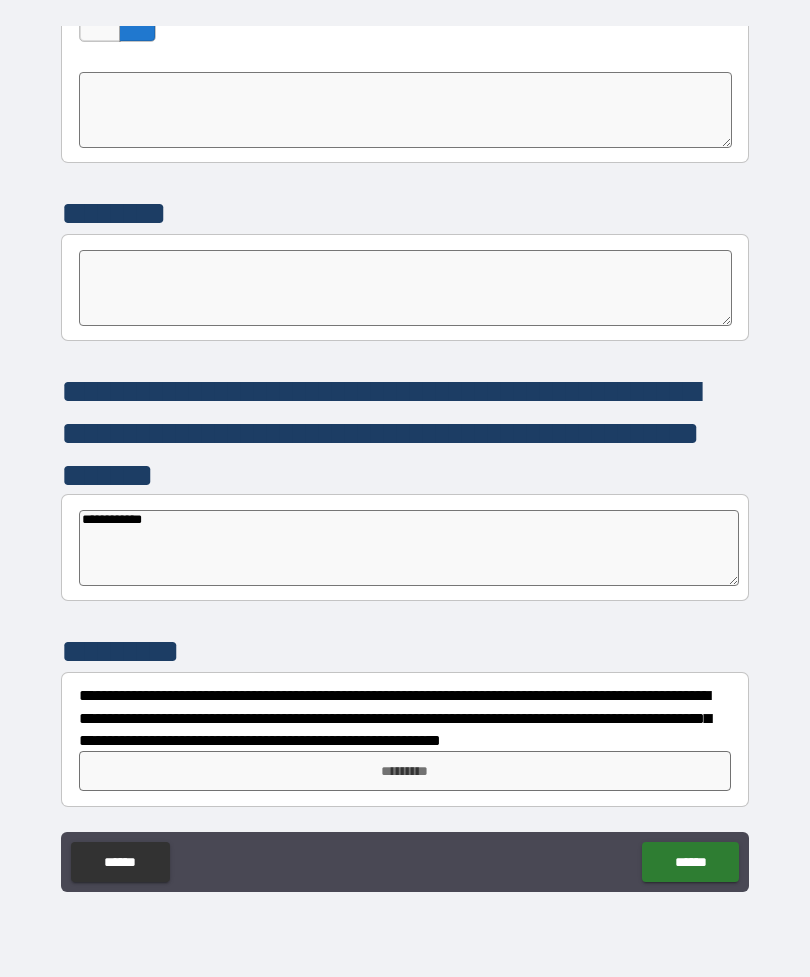 type on "**********" 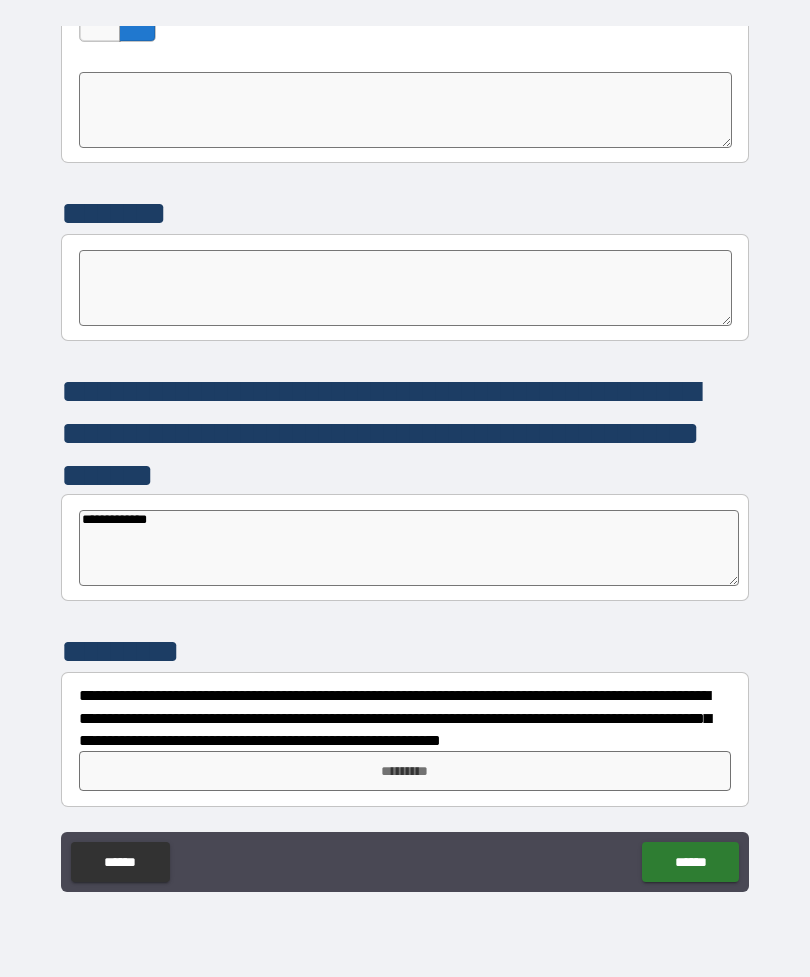 type on "*" 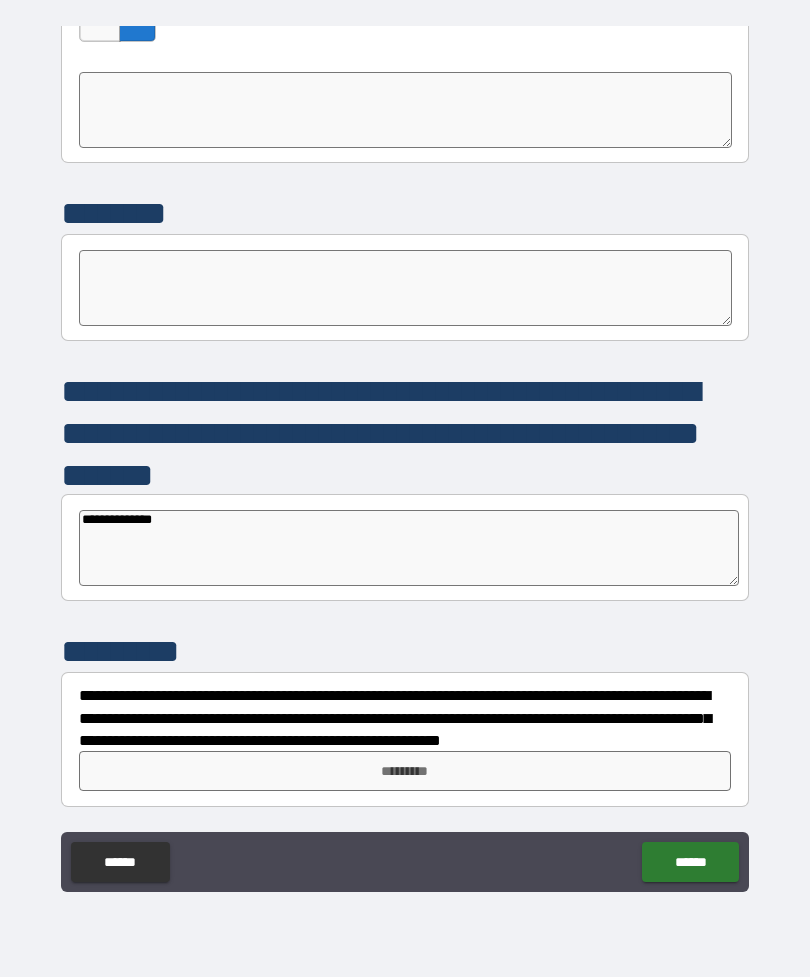 type on "*" 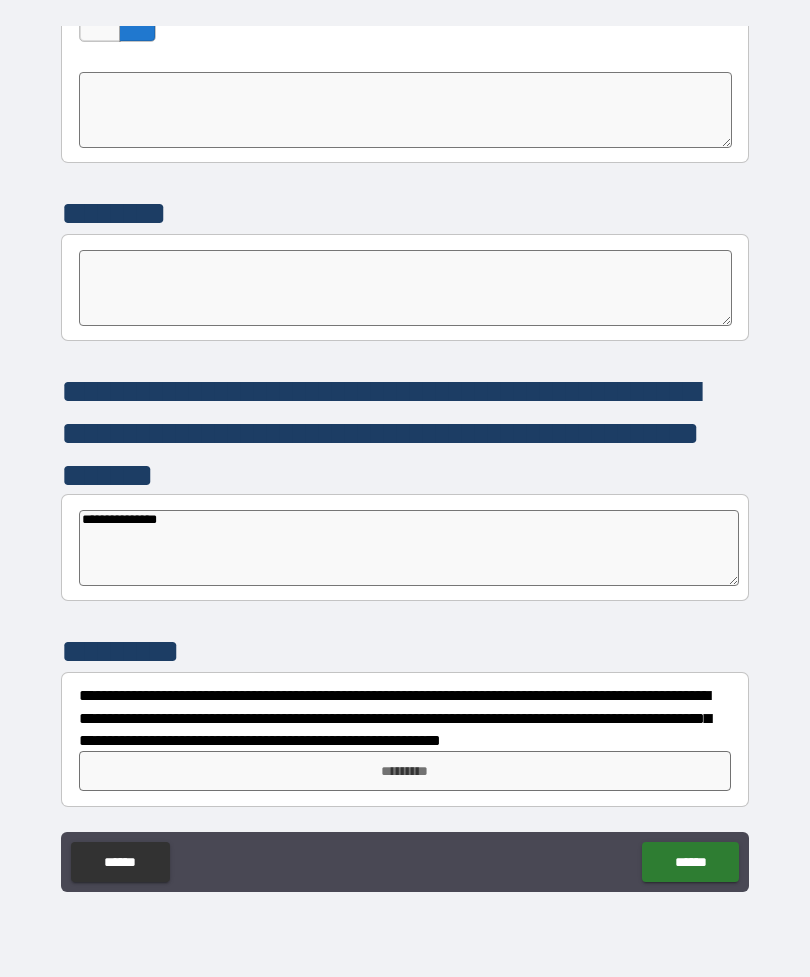 type on "*" 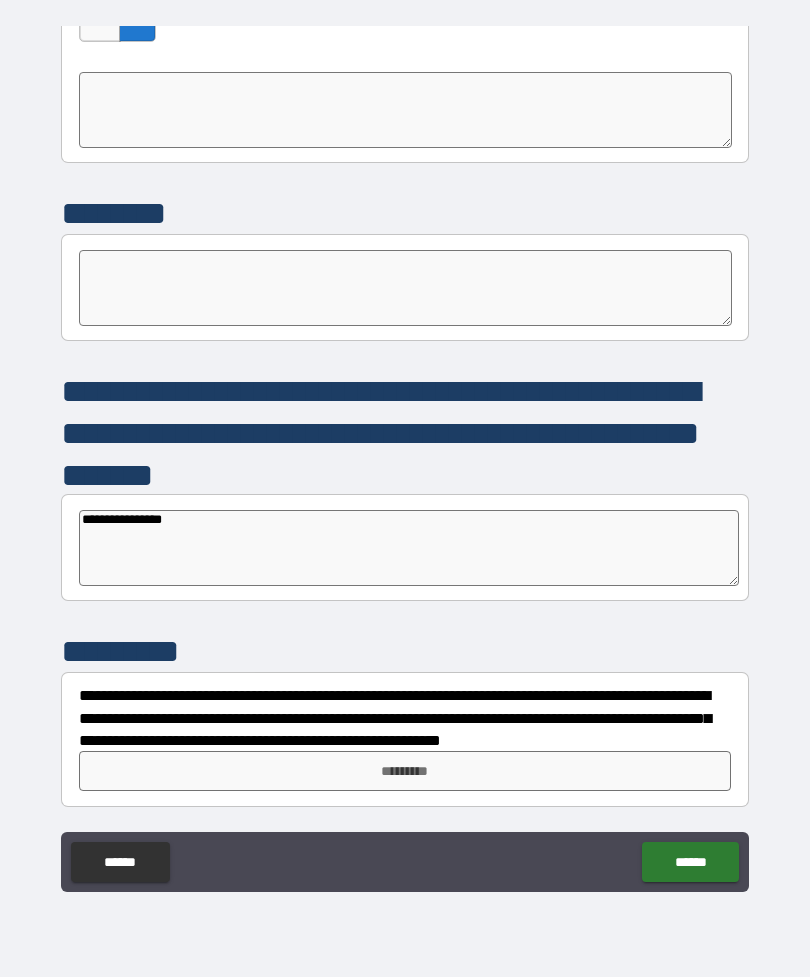 type on "*" 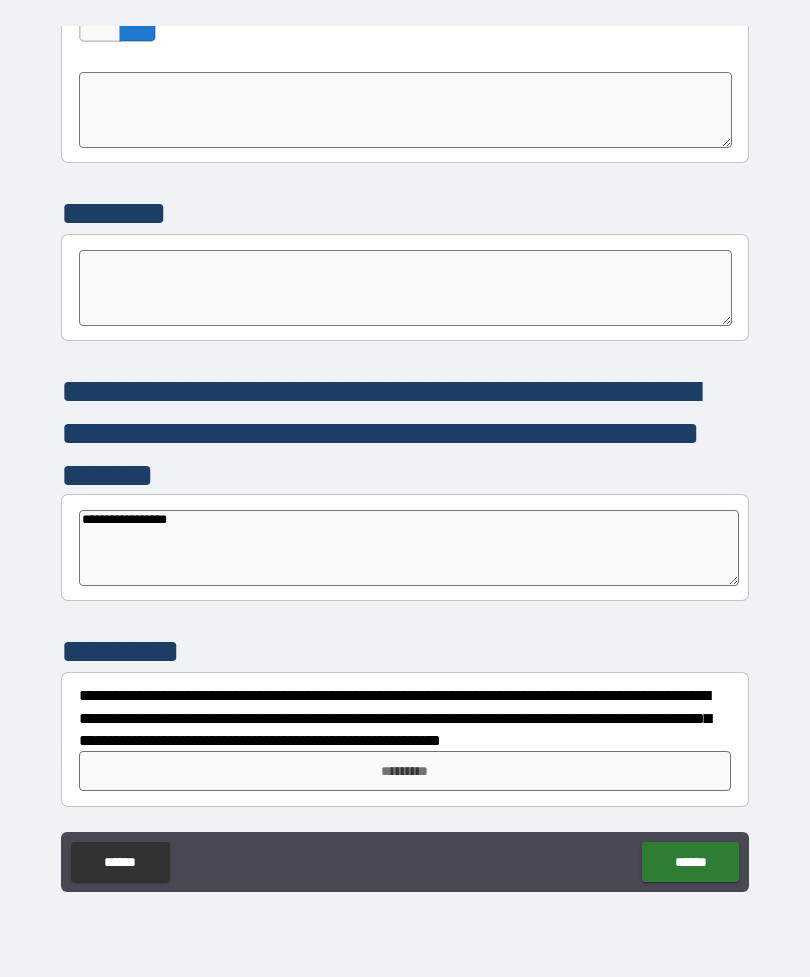 type on "*" 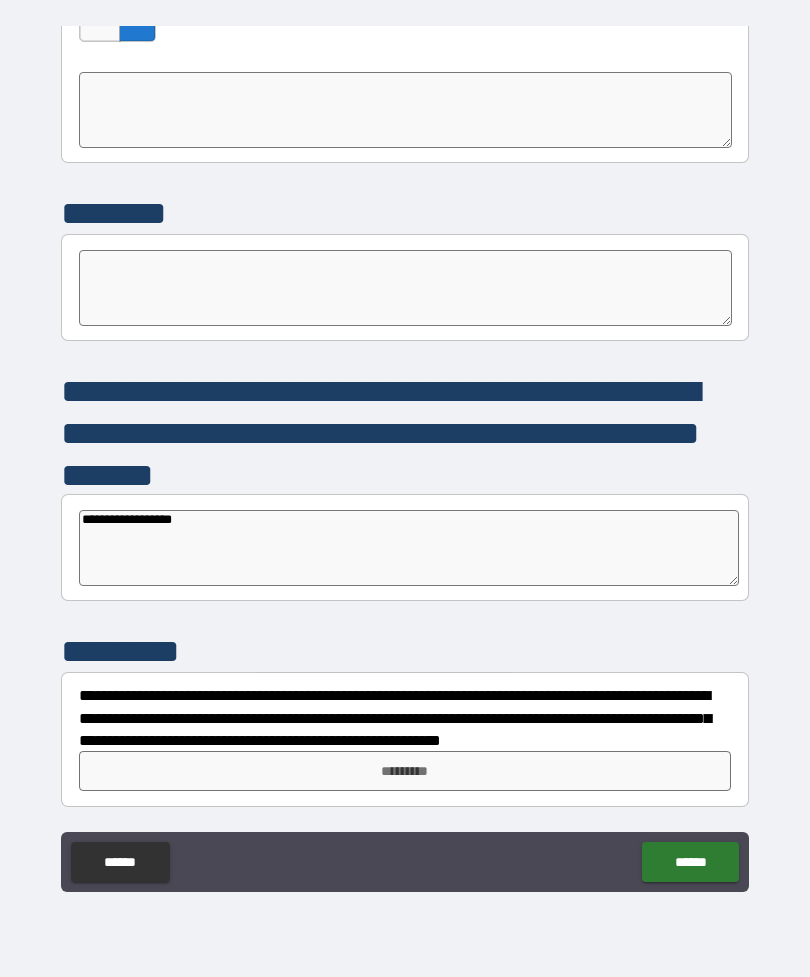 type on "*" 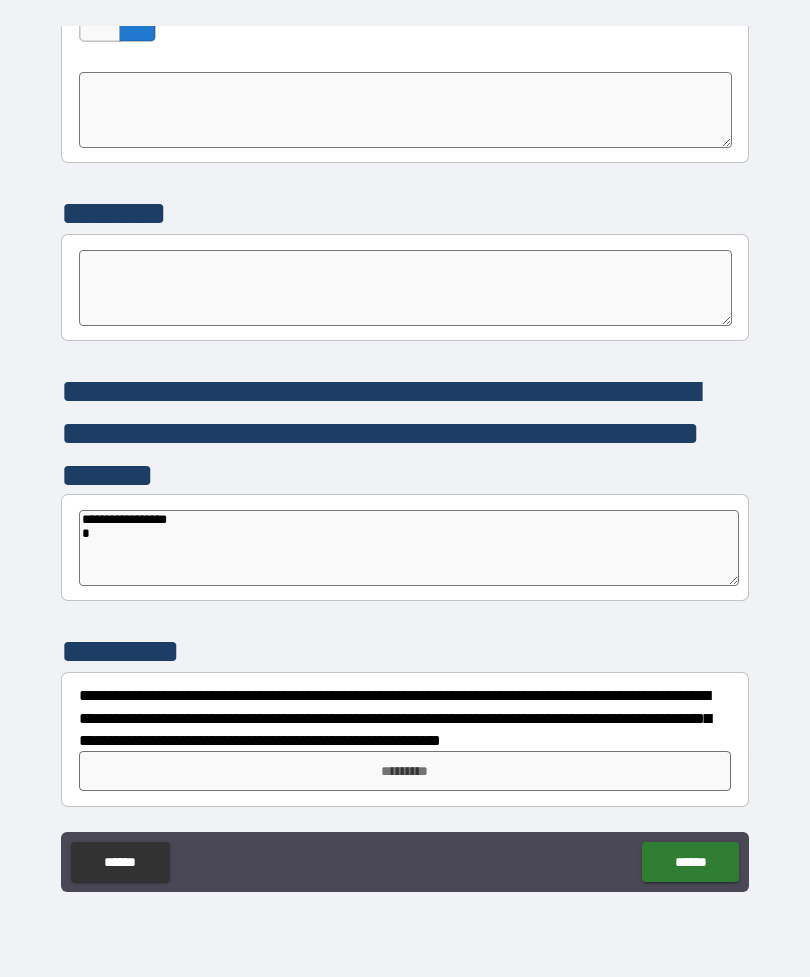 type on "*" 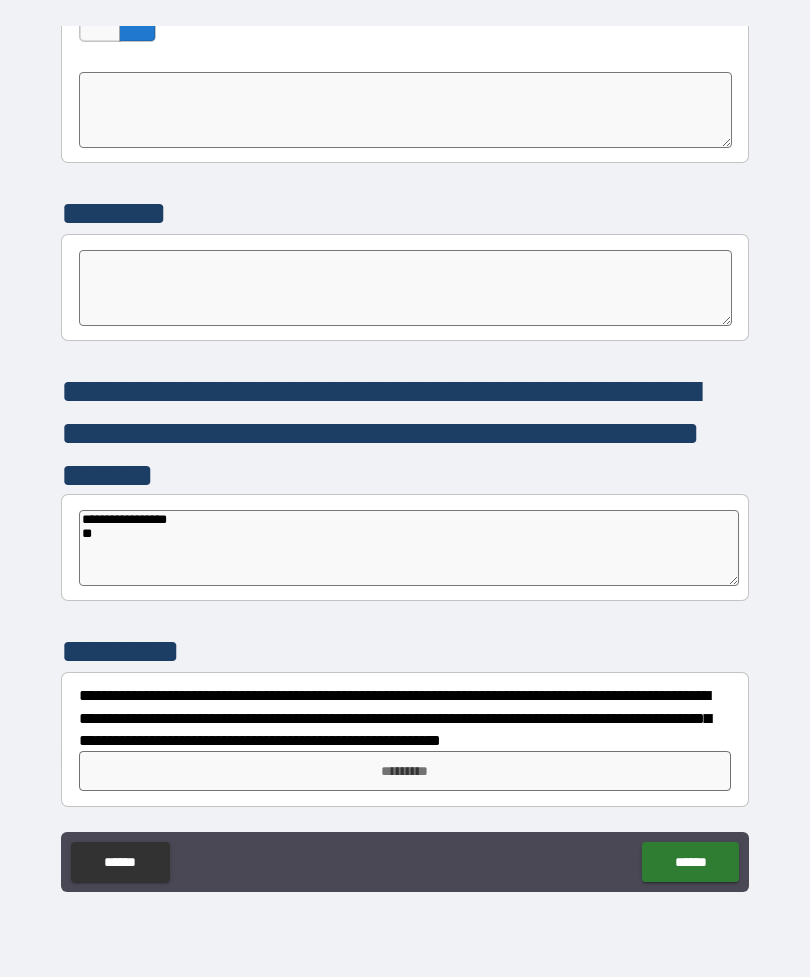 type on "*" 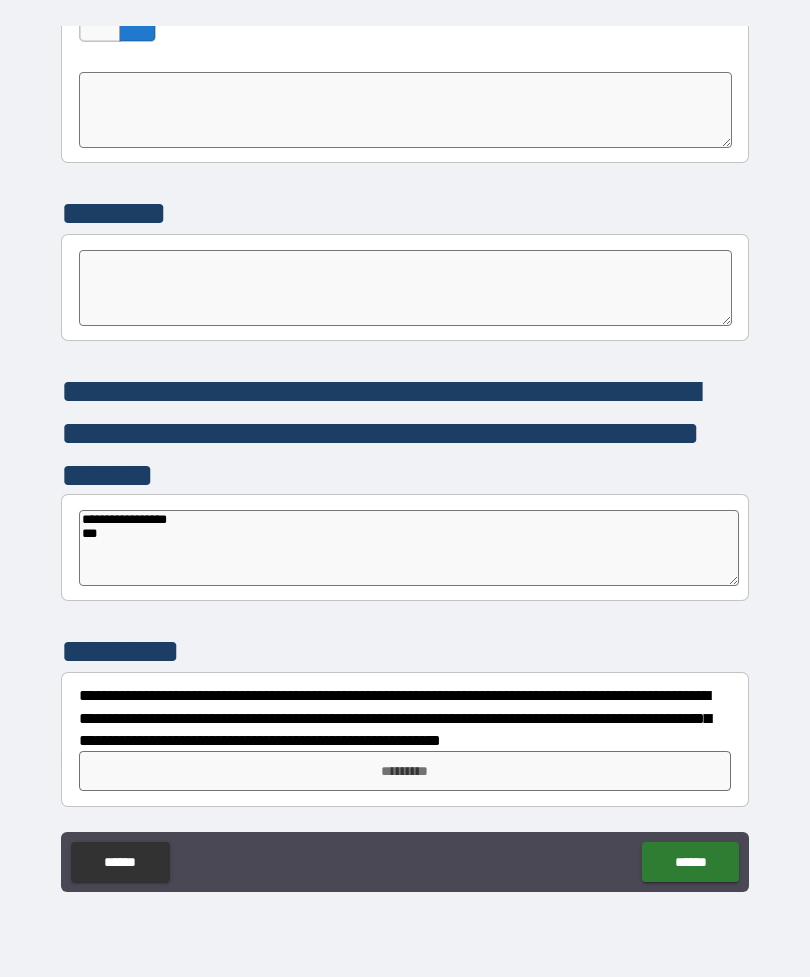 type on "*" 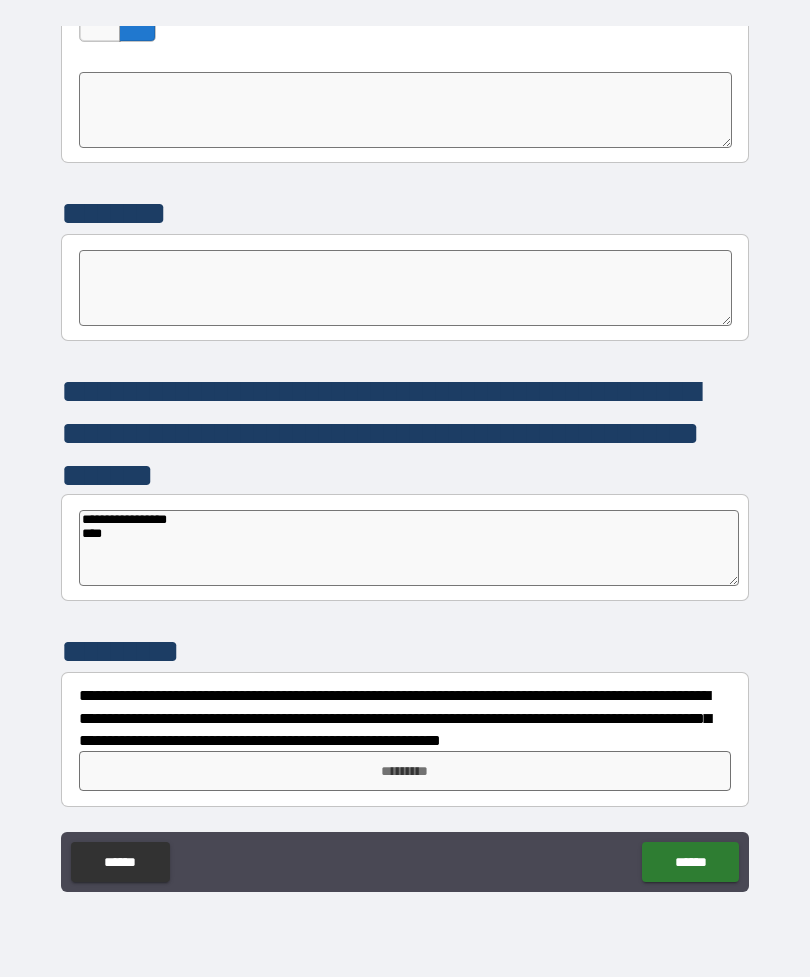 type on "*" 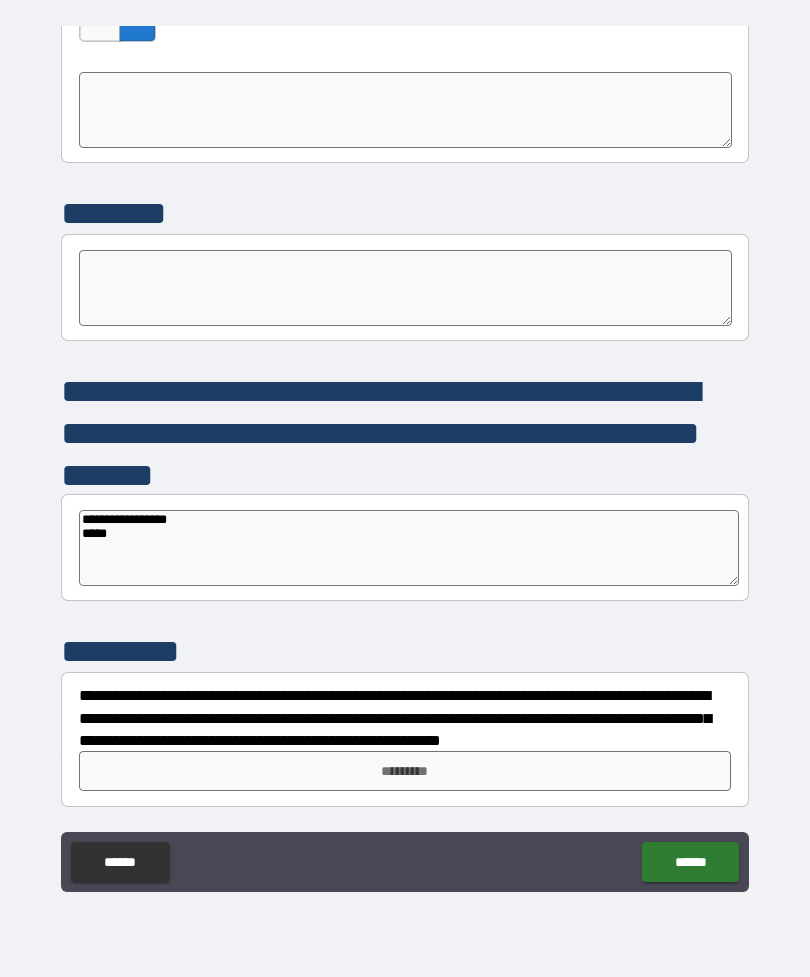 type on "*" 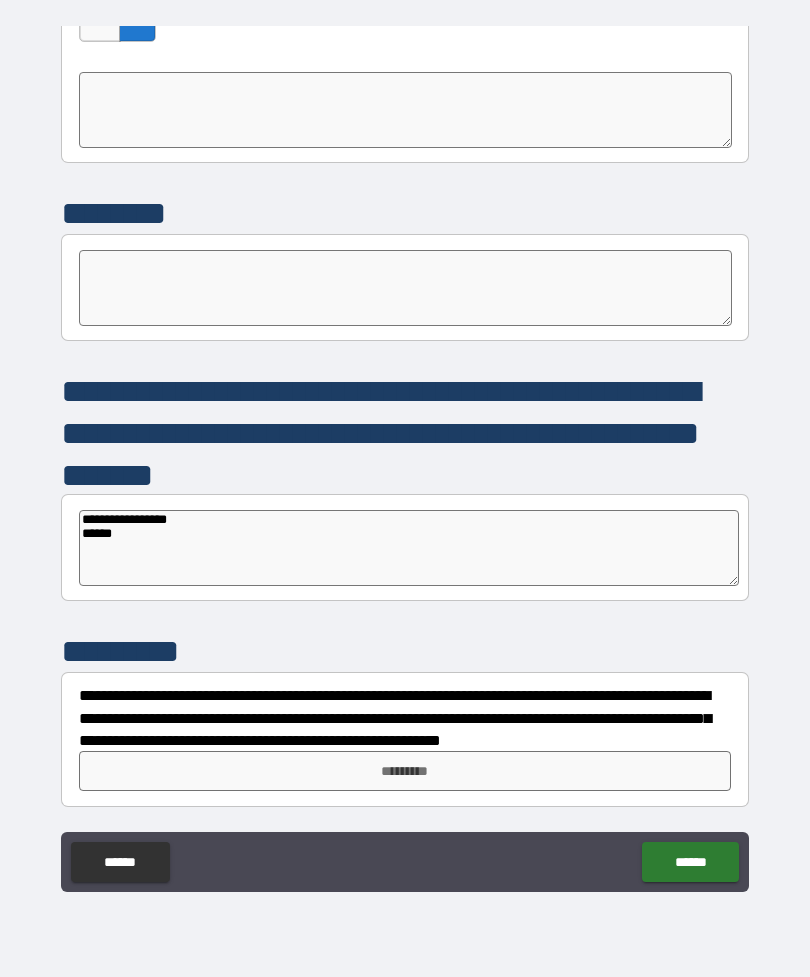 type on "*" 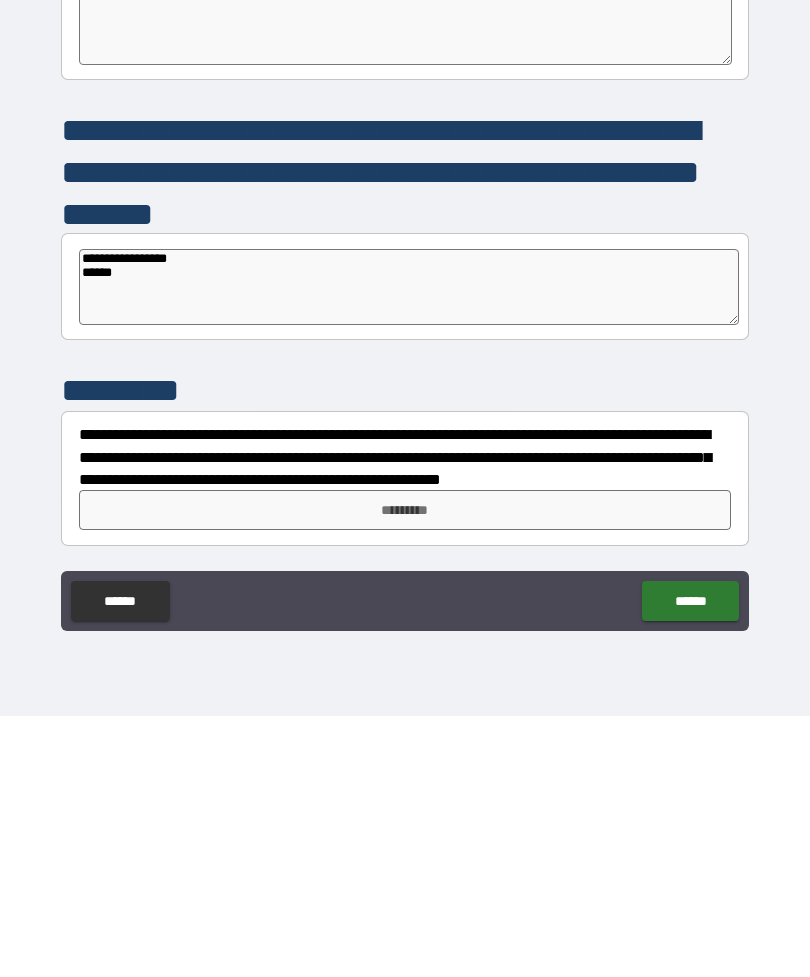 type on "**********" 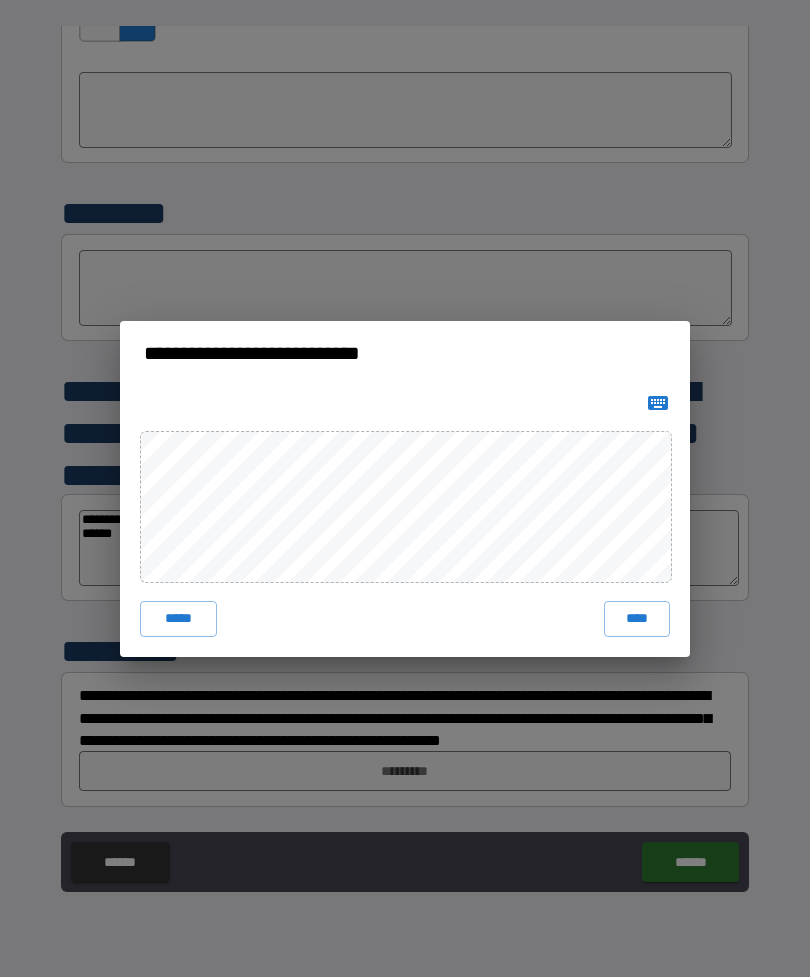 click on "****" at bounding box center [637, 619] 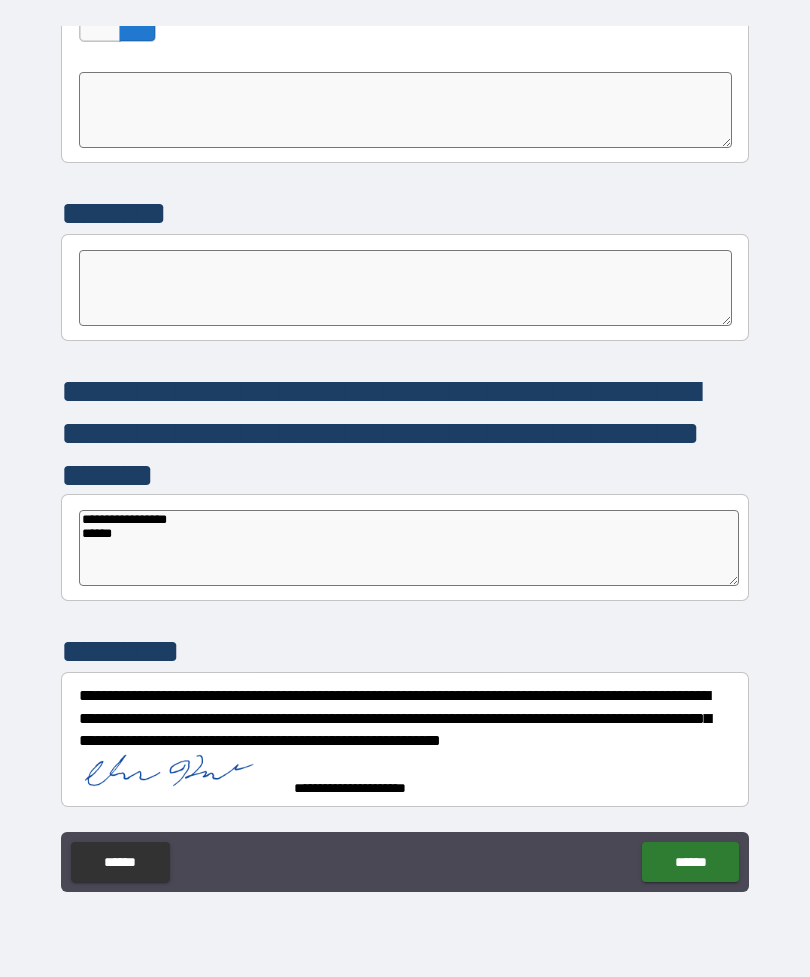 scroll, scrollTop: 5531, scrollLeft: 0, axis: vertical 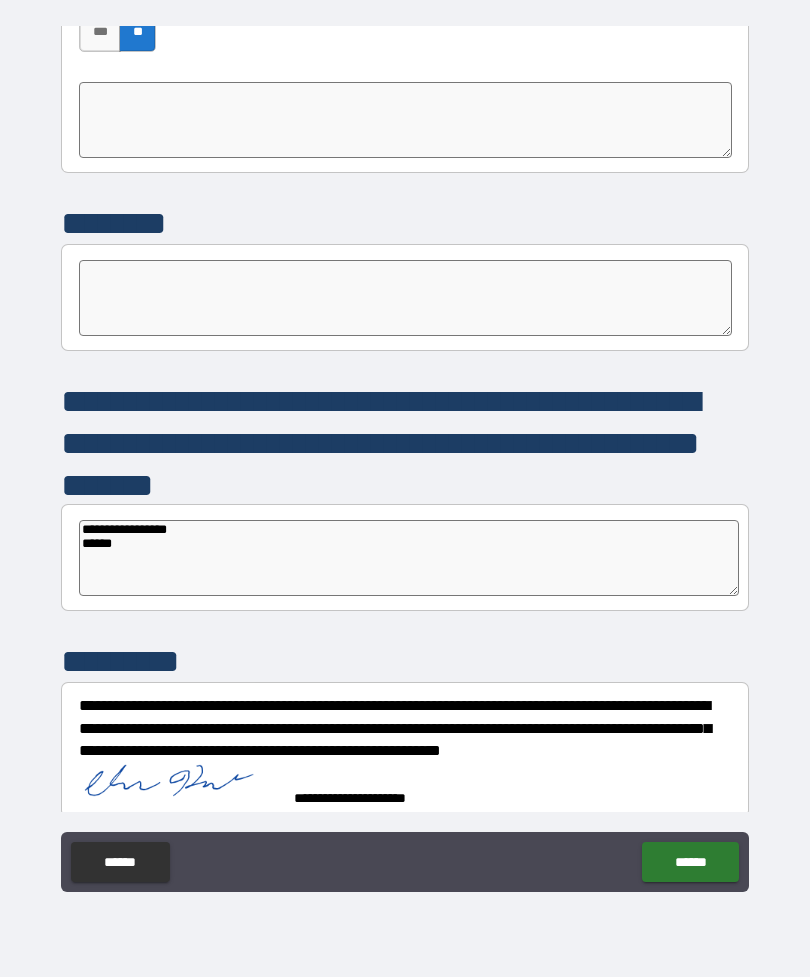type on "*" 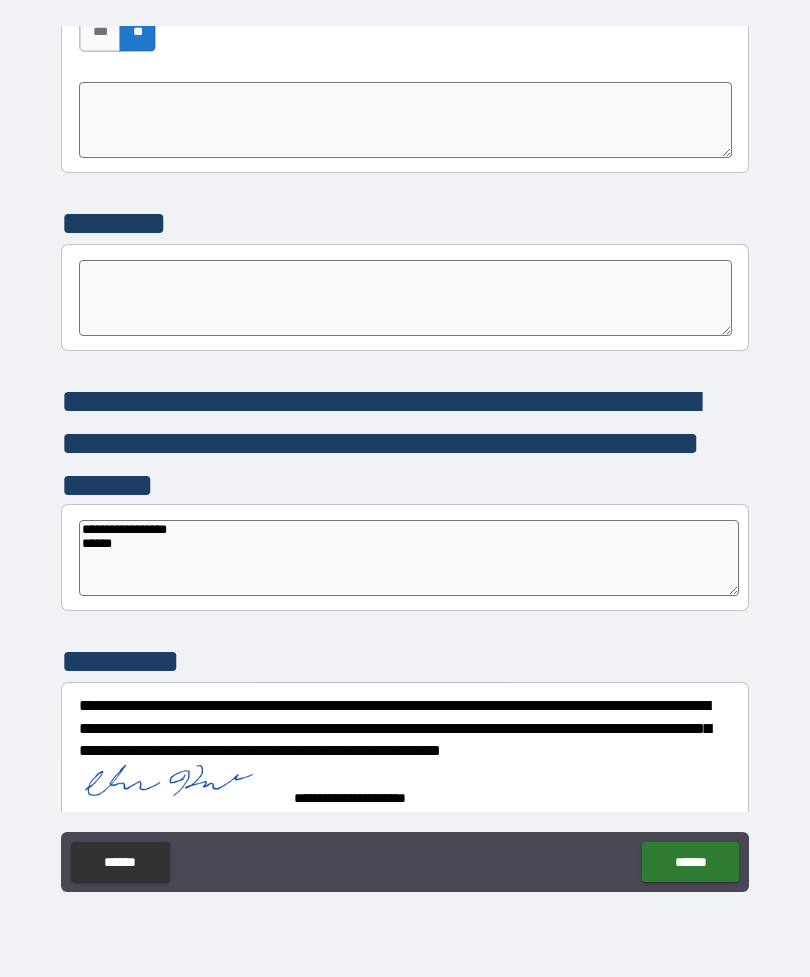 click on "******" at bounding box center [690, 862] 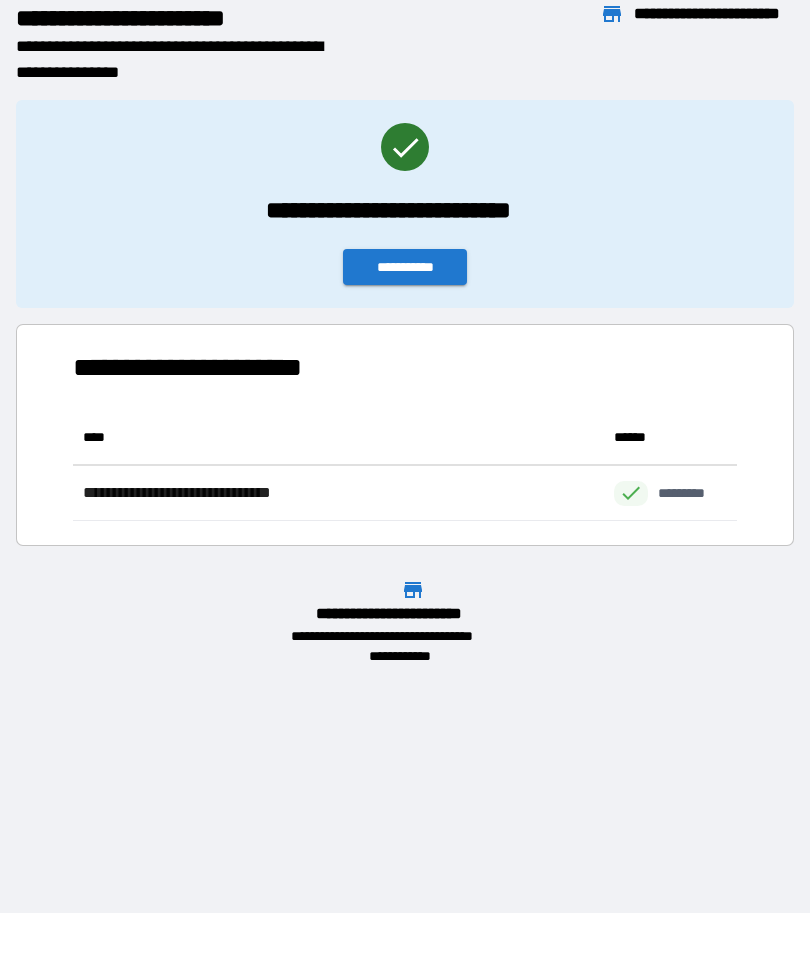 scroll, scrollTop: 1, scrollLeft: 1, axis: both 